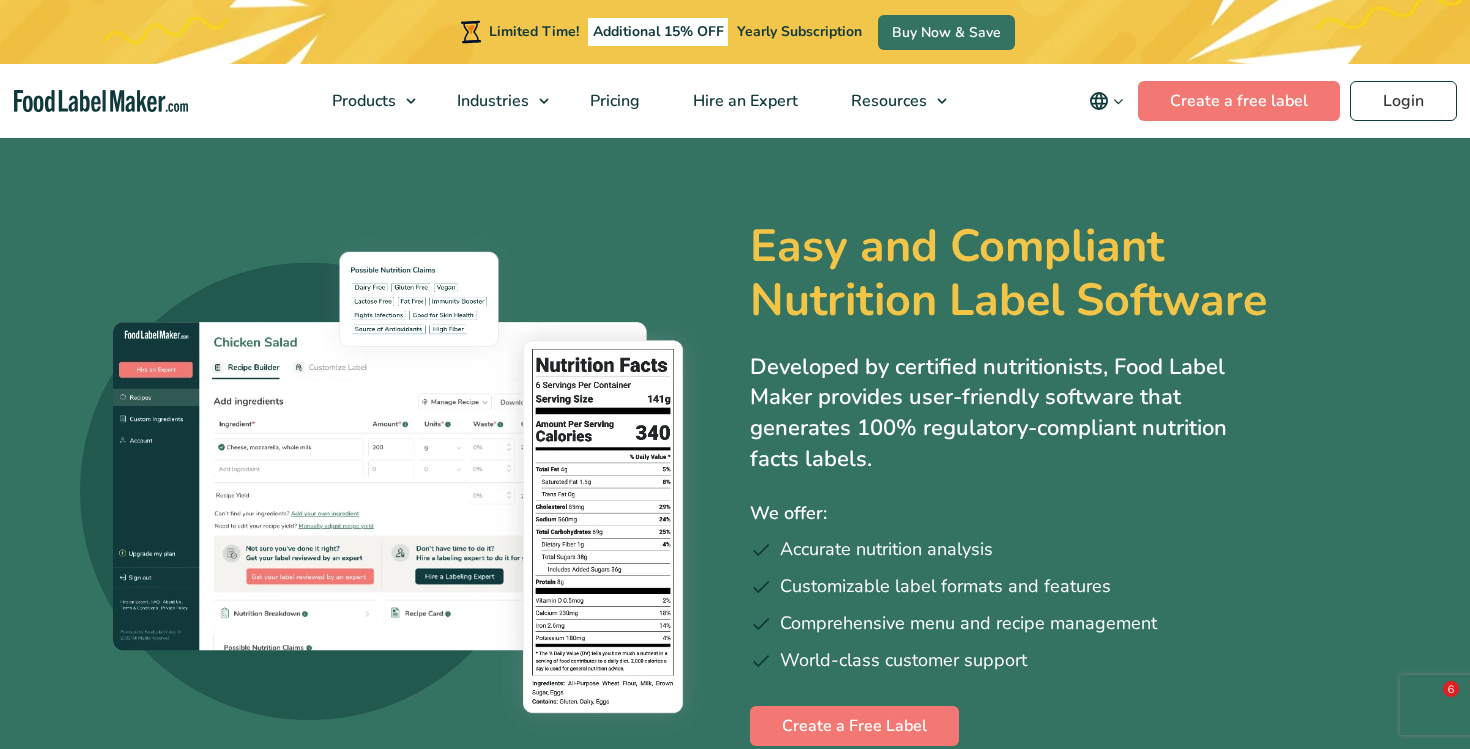 scroll, scrollTop: 0, scrollLeft: 0, axis: both 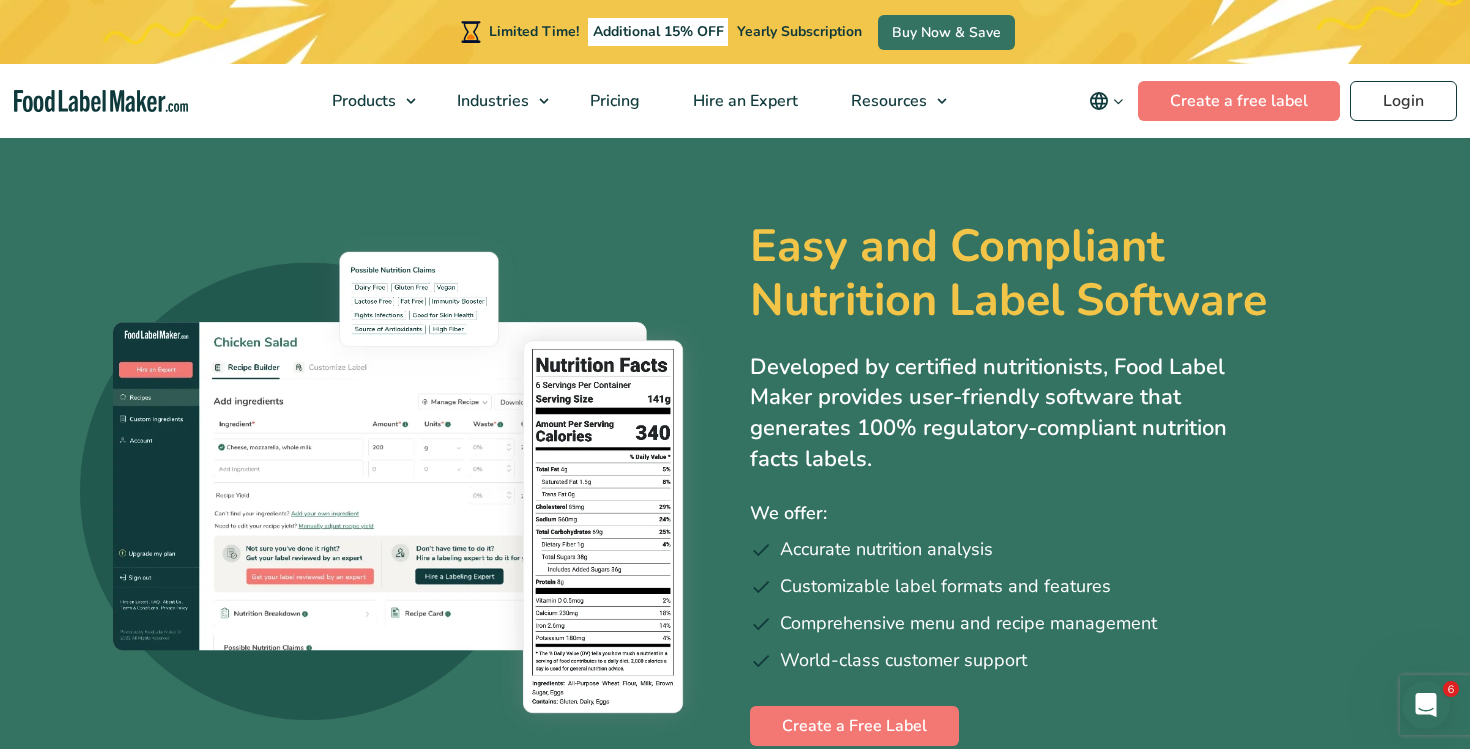 click at bounding box center [101, 101] 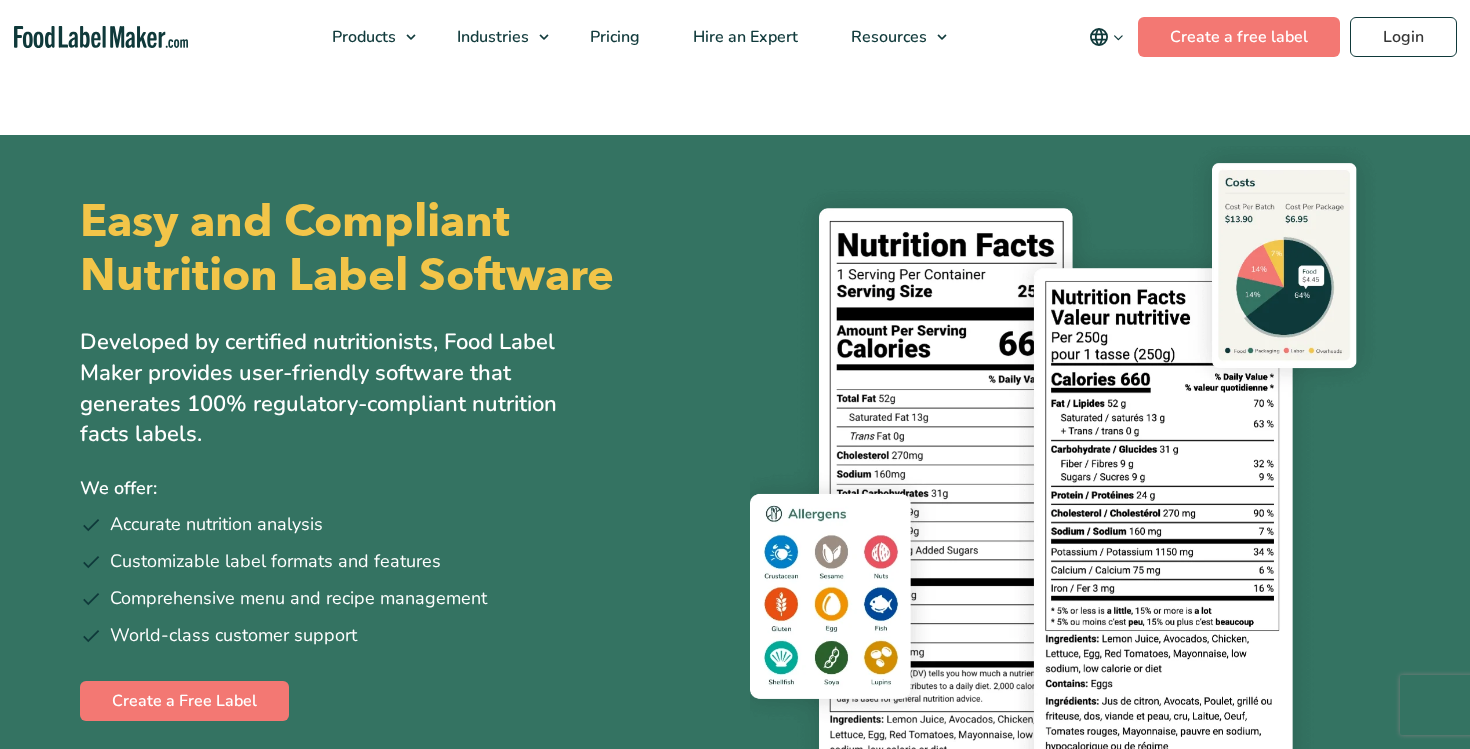 scroll, scrollTop: 0, scrollLeft: 0, axis: both 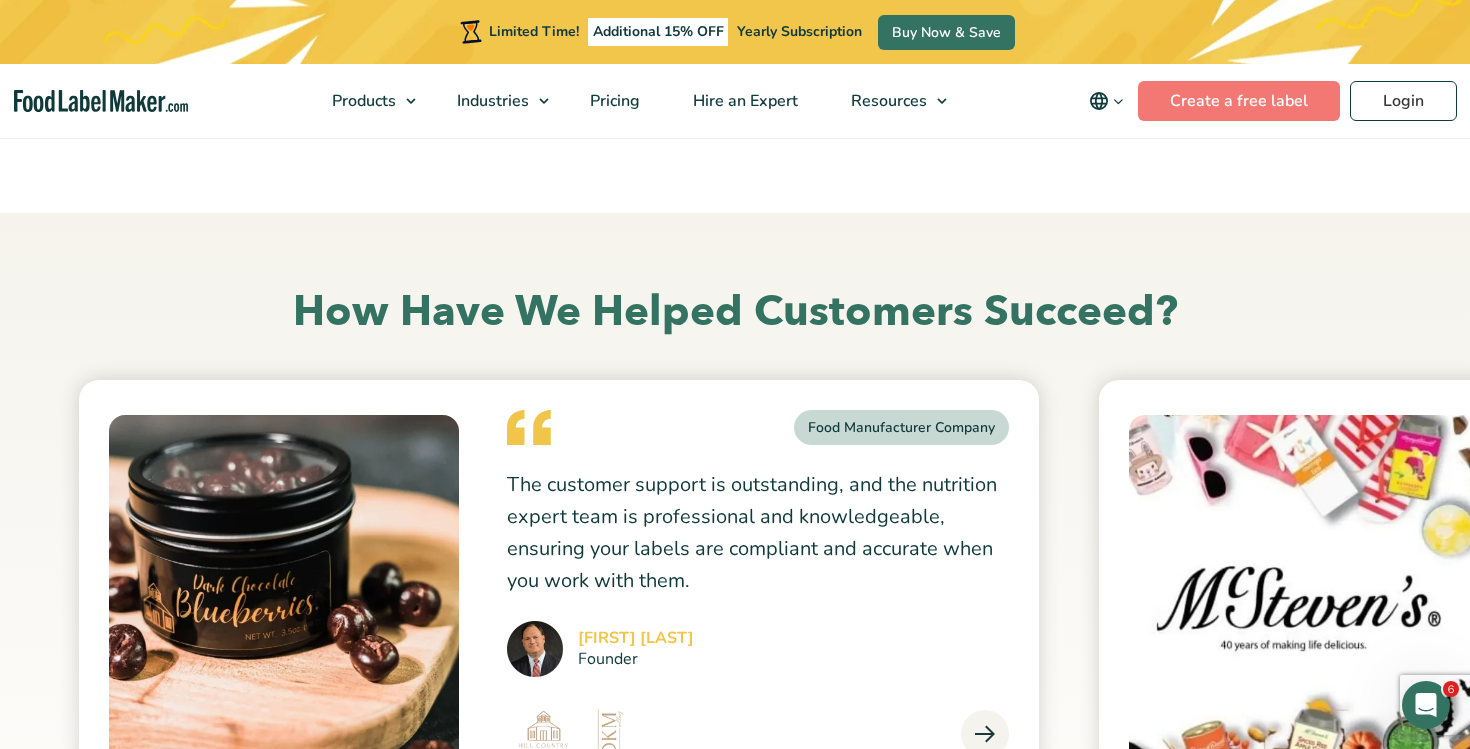 click on "How Have We Helped Customers Succeed?" at bounding box center [735, 312] 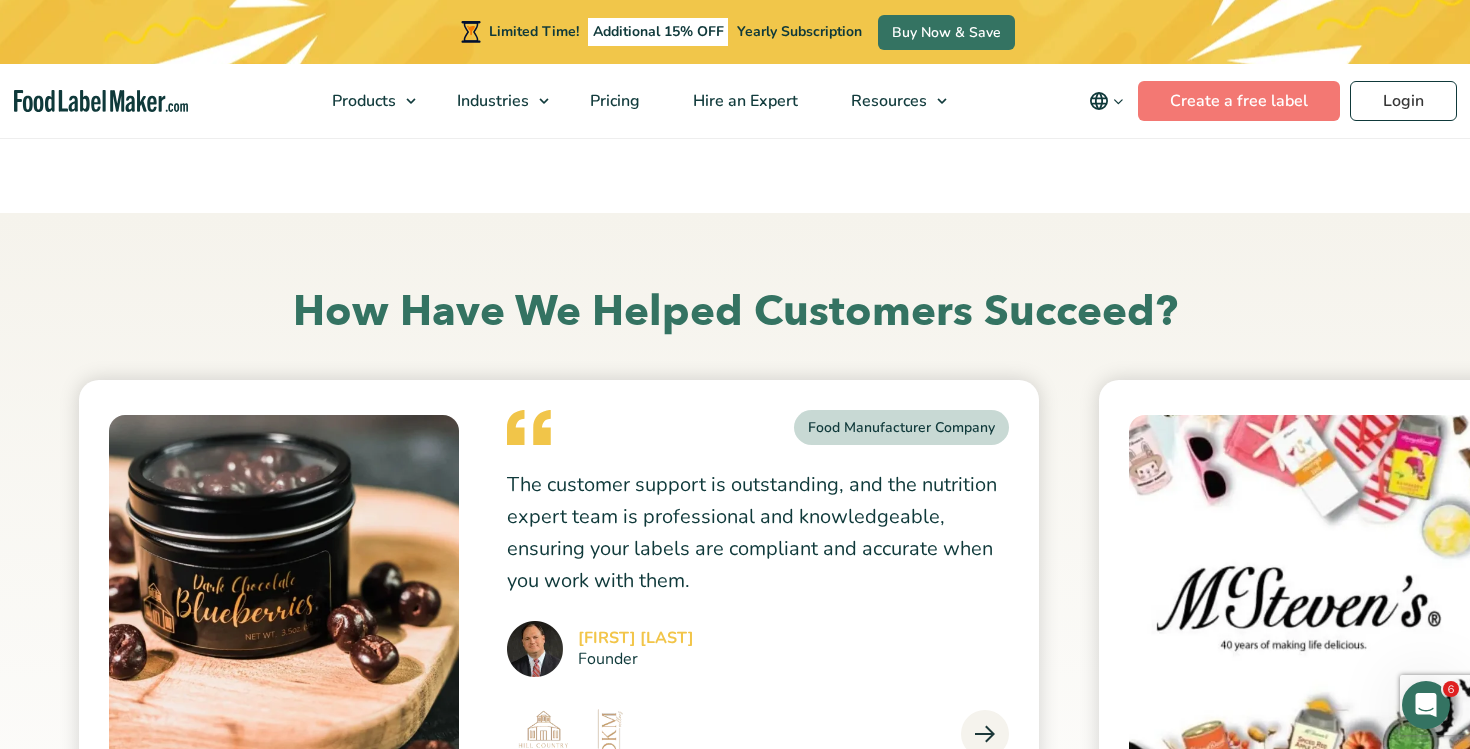 click on "How Have We Helped Customers Succeed?" at bounding box center (735, 312) 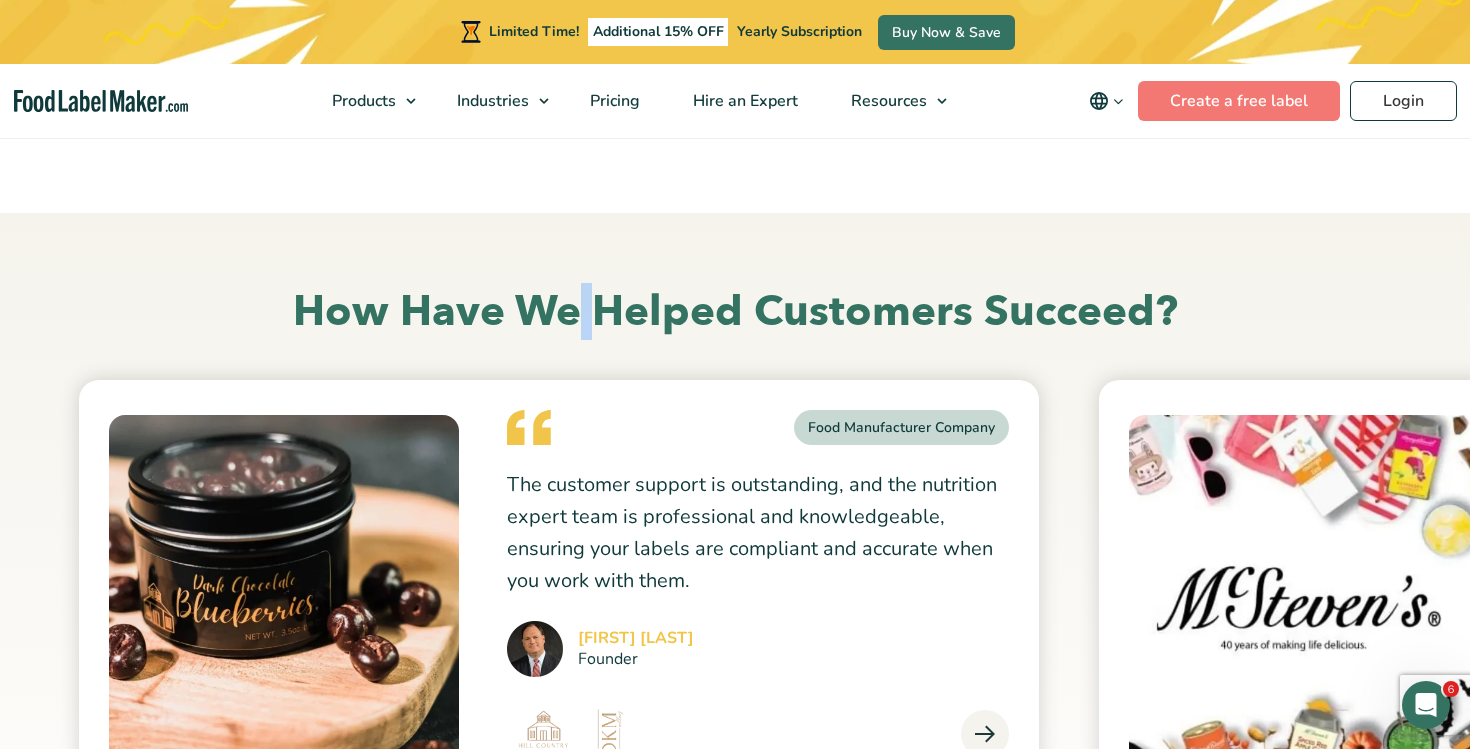 click on "How Have We Helped Customers Succeed?" at bounding box center (735, 312) 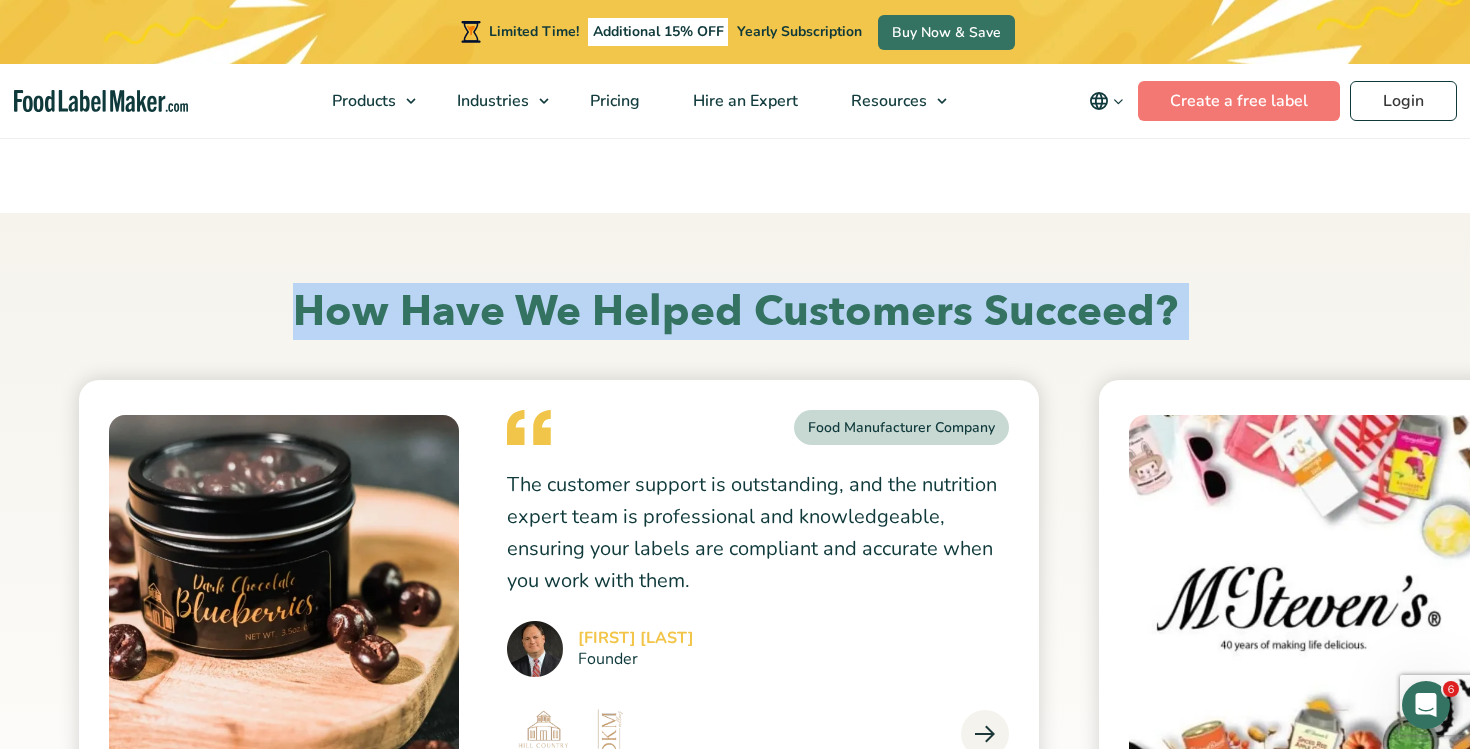 click on "How Have We Helped Customers Succeed?" at bounding box center [735, 312] 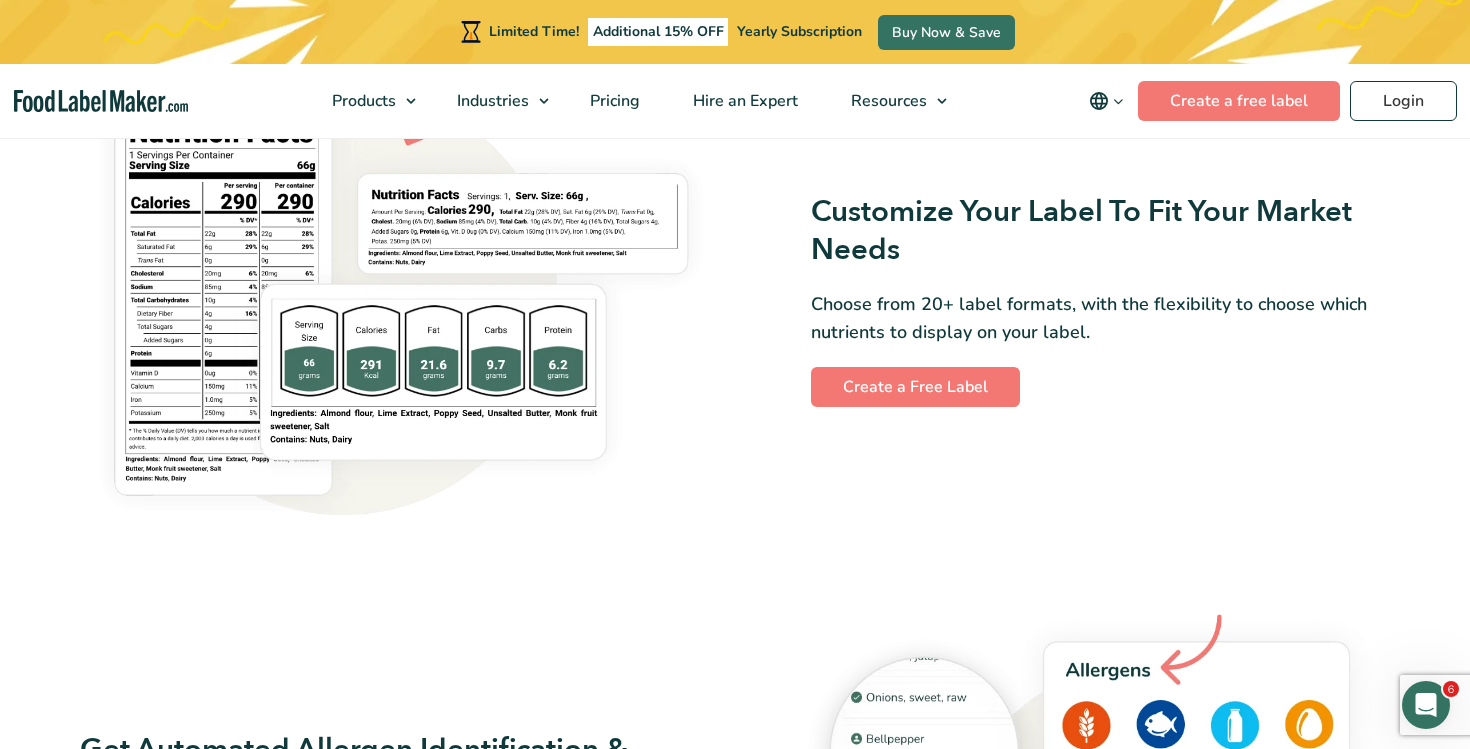scroll, scrollTop: 1708, scrollLeft: 0, axis: vertical 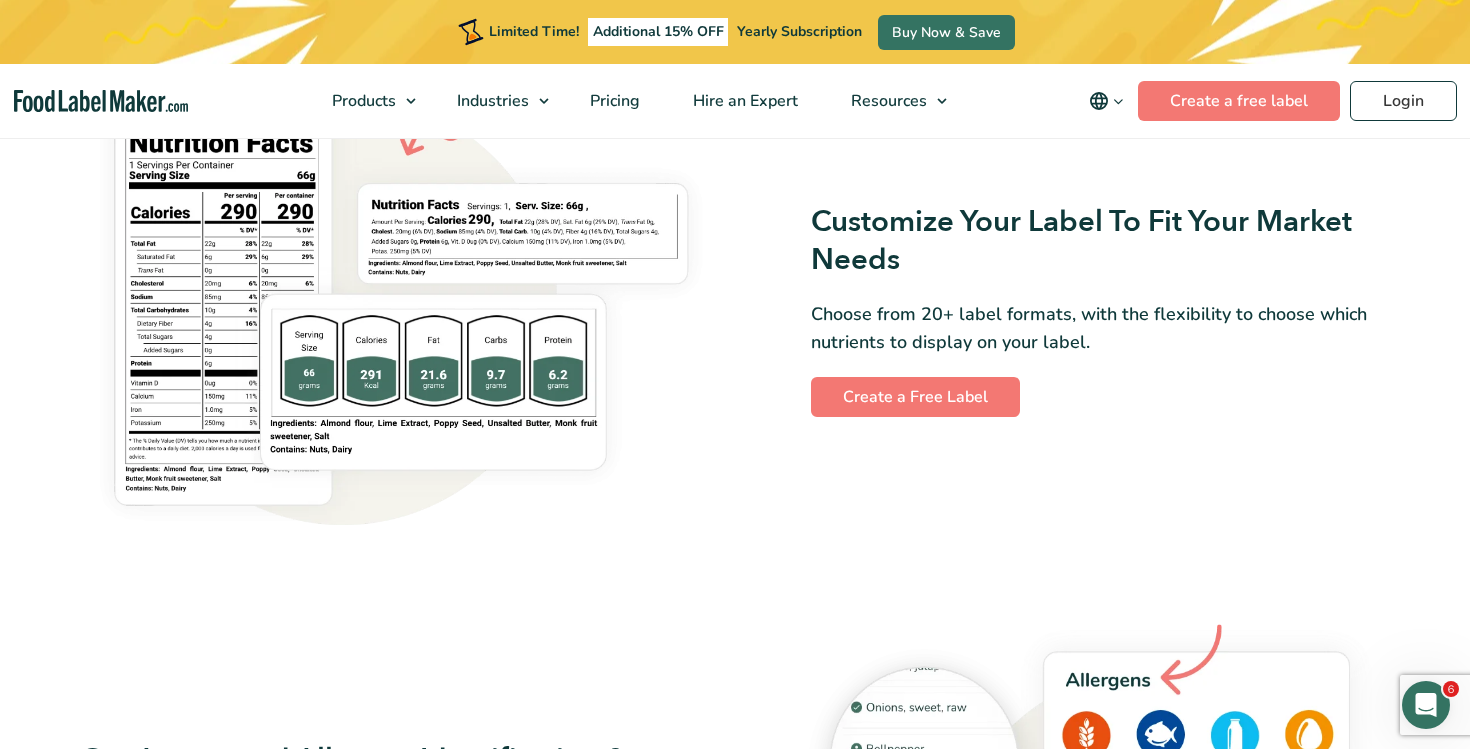 click on "Customize Your Label To Fit Your Market Needs" at bounding box center [1100, 241] 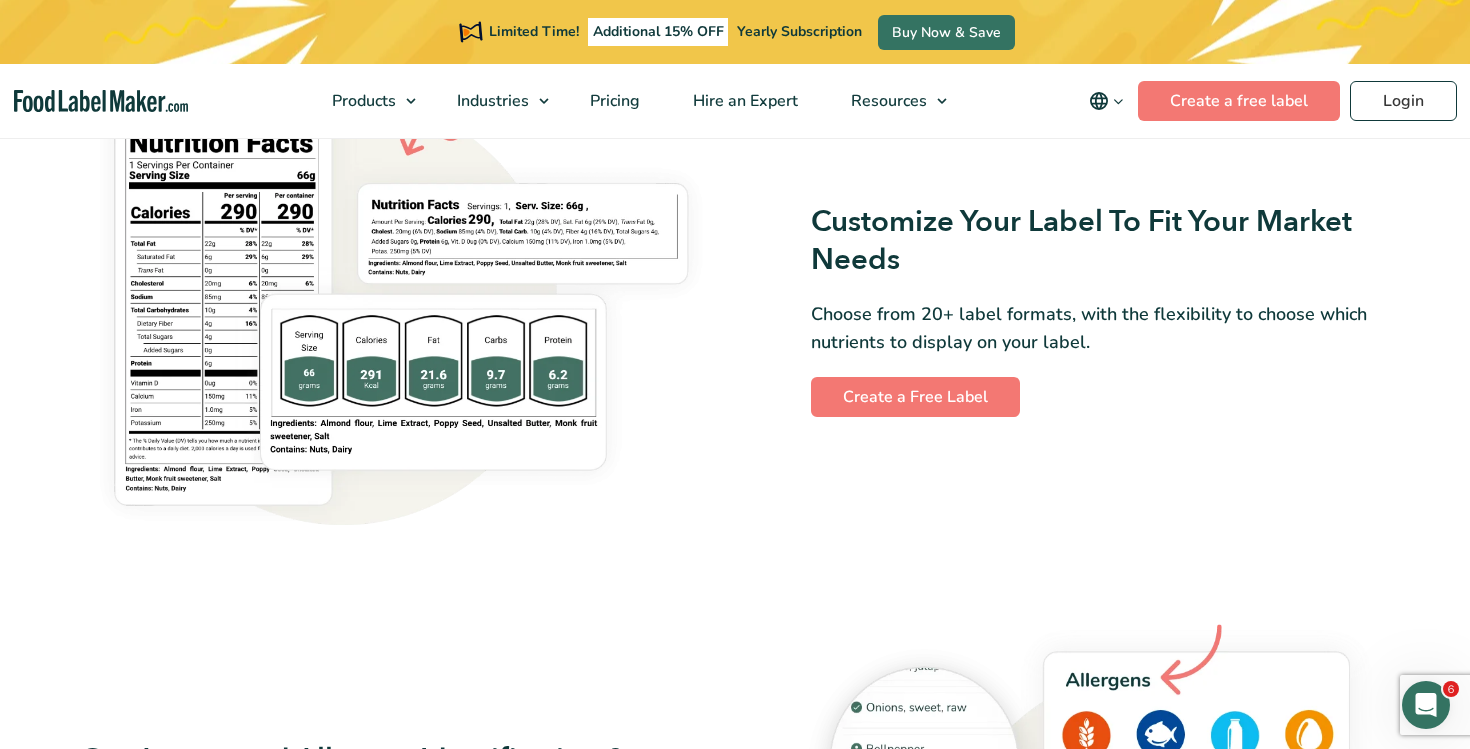 click on "Customize Your Label To Fit Your Market Needs" at bounding box center (1100, 241) 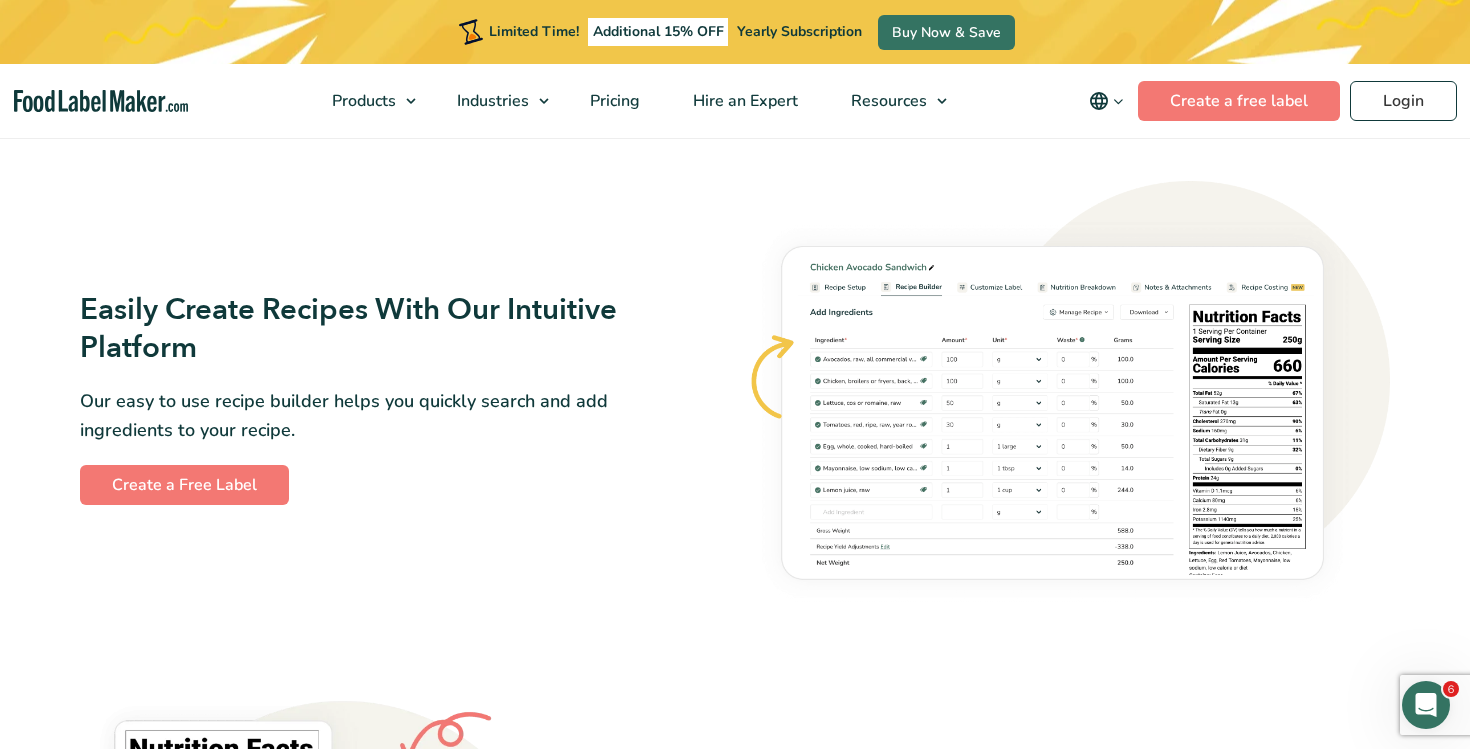 scroll, scrollTop: 1106, scrollLeft: 0, axis: vertical 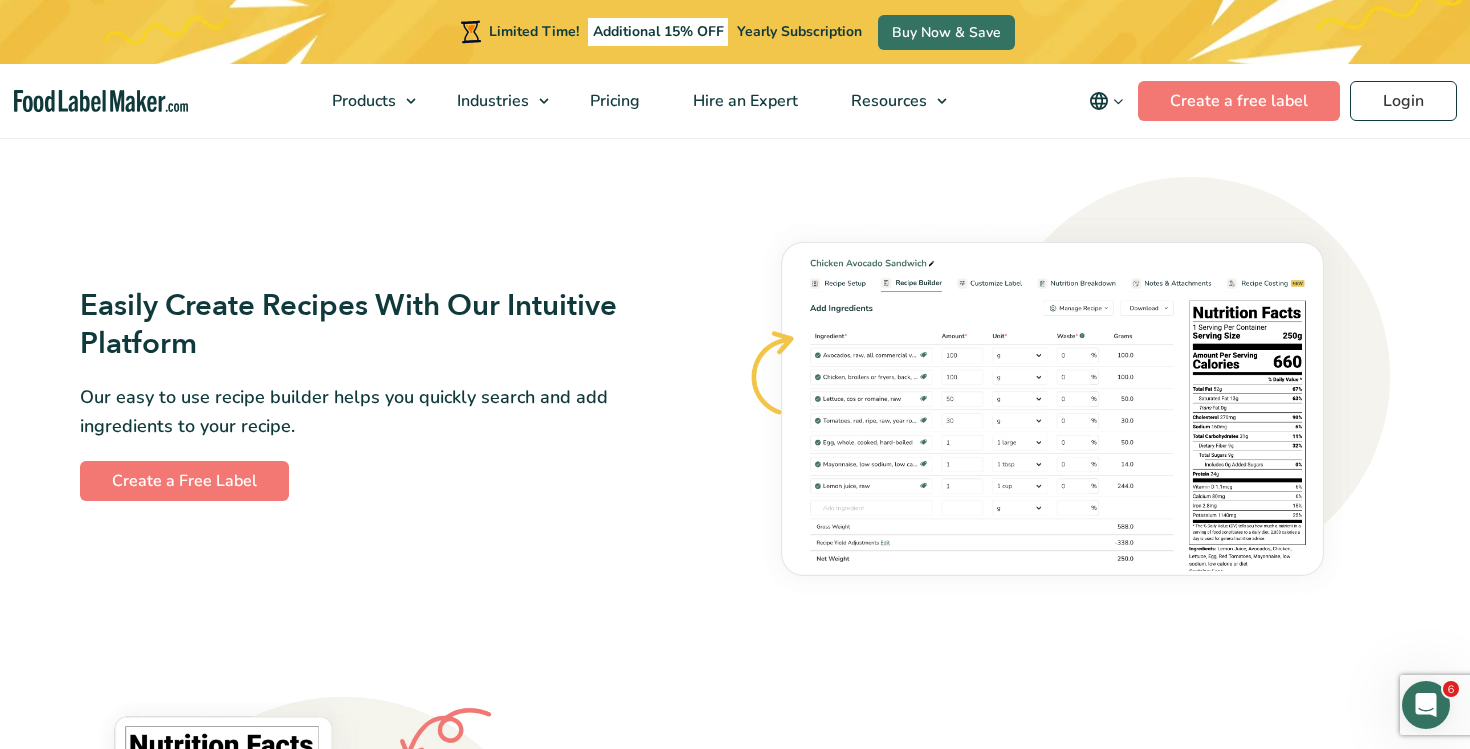 click on "Easily Create Recipes With Our Intuitive Platform" at bounding box center (369, 325) 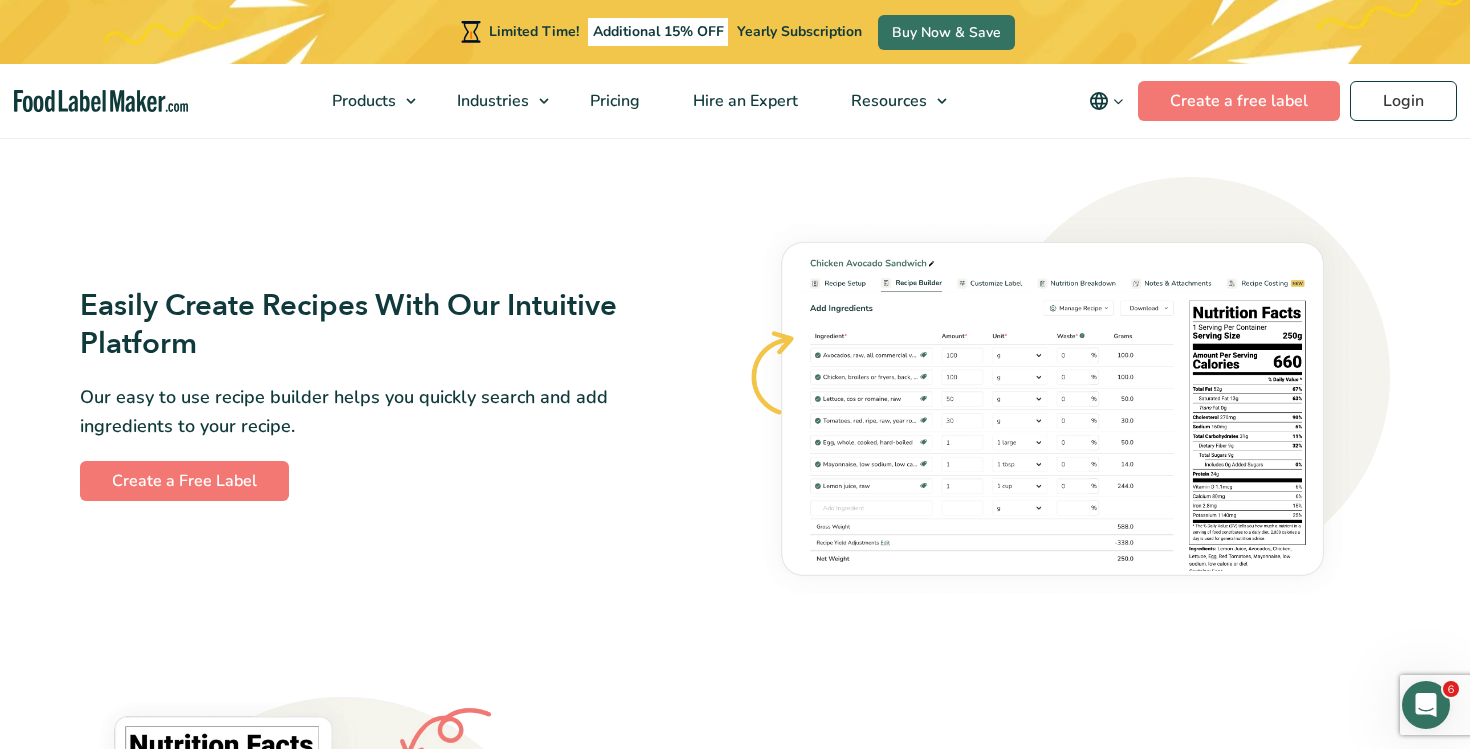 click on "Easily Create Recipes With Our Intuitive Platform" at bounding box center (369, 325) 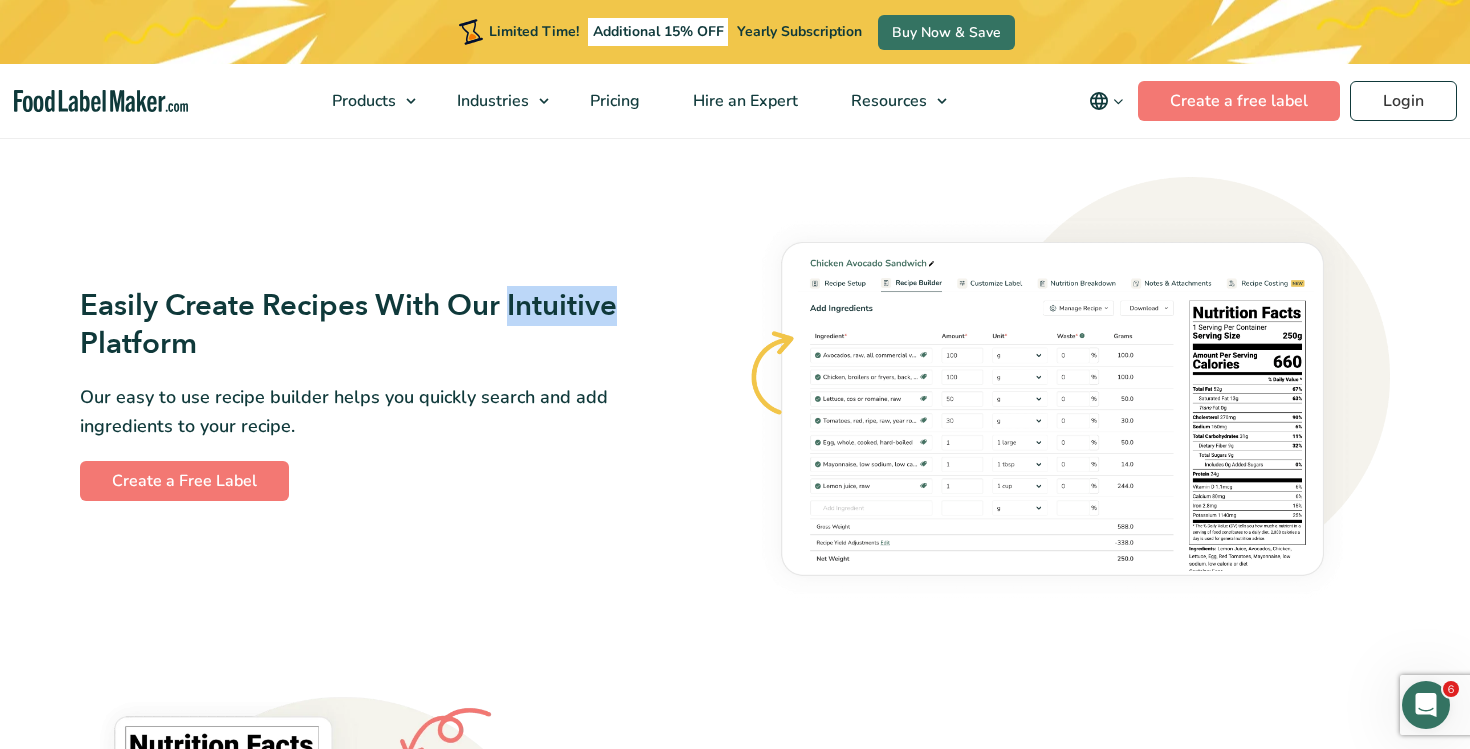 click on "Easily Create Recipes With Our Intuitive Platform" at bounding box center [369, 325] 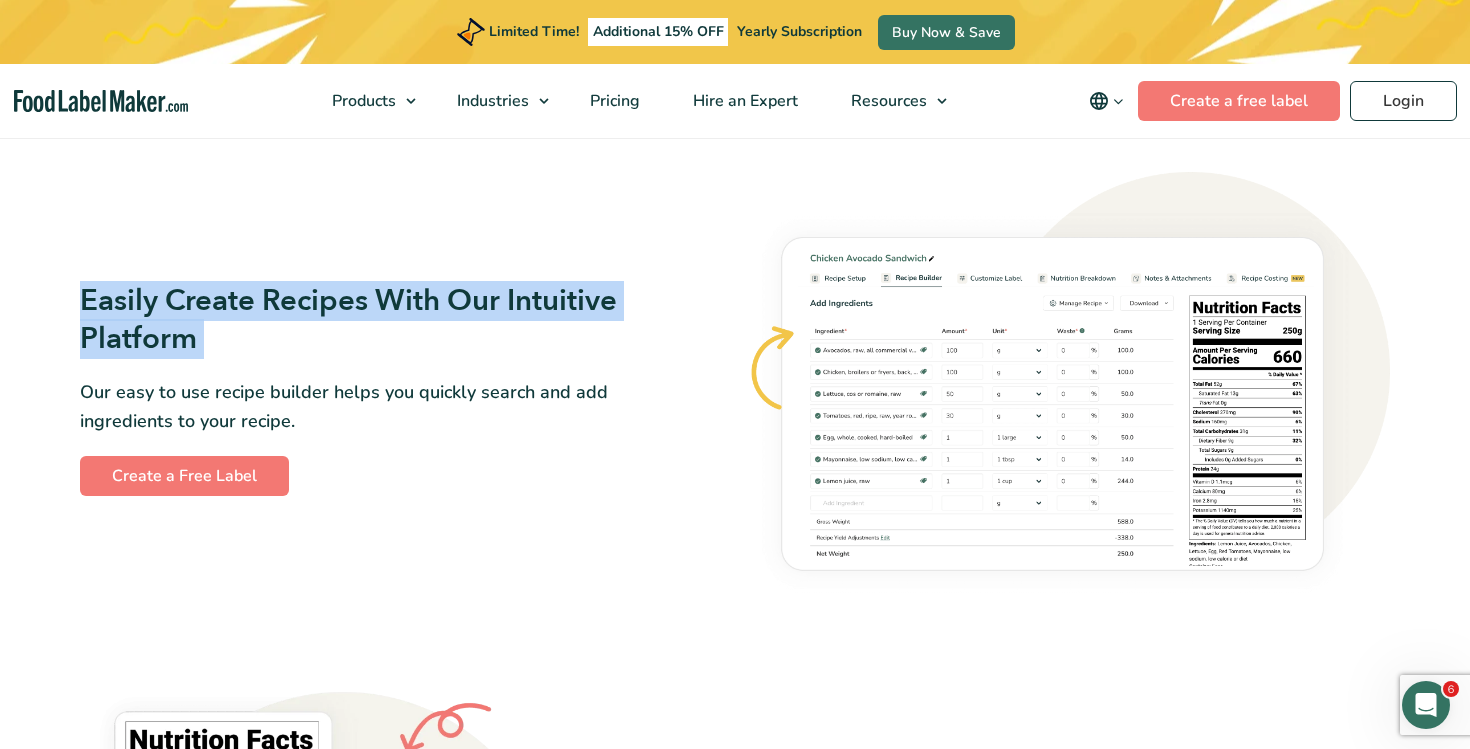 scroll, scrollTop: 1152, scrollLeft: 0, axis: vertical 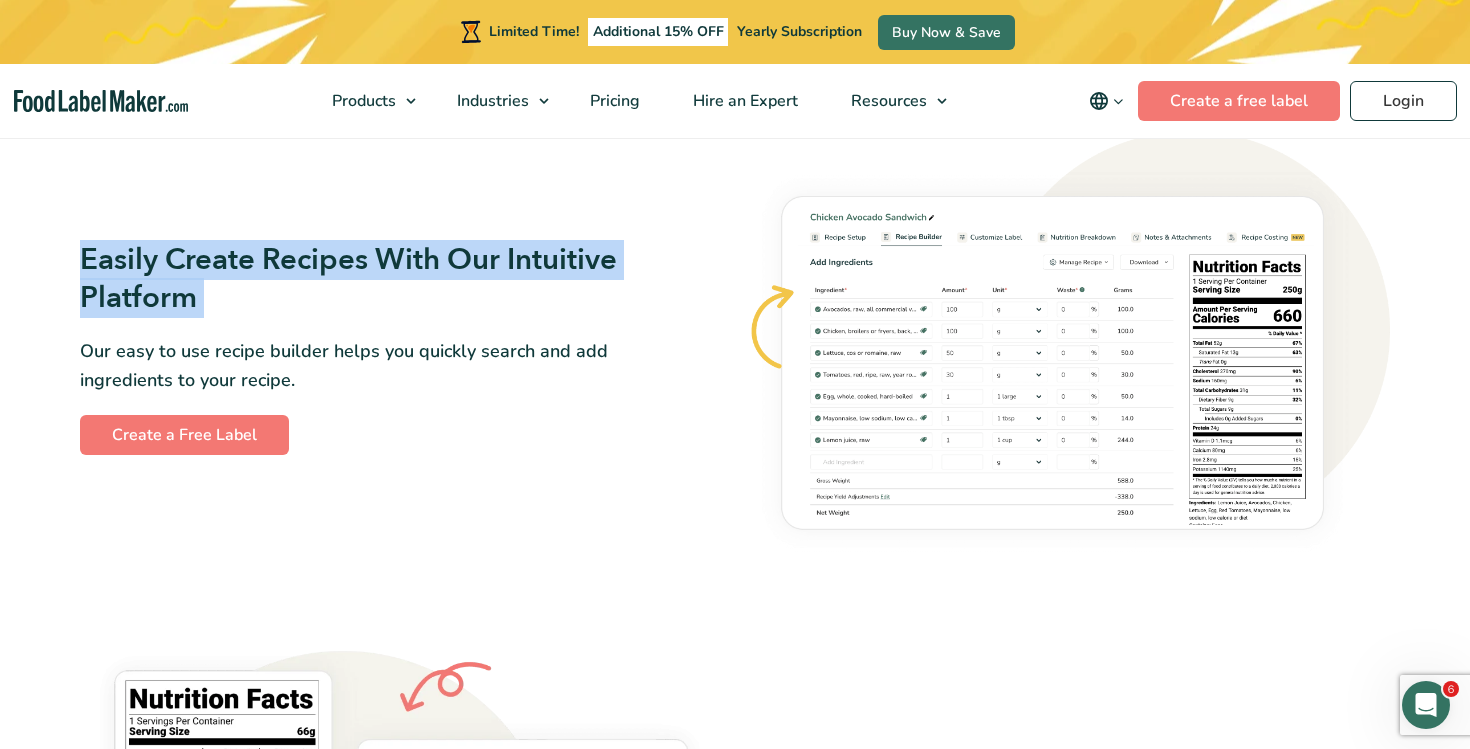 click on "Easily Create Recipes With Our Intuitive Platform" at bounding box center [369, 279] 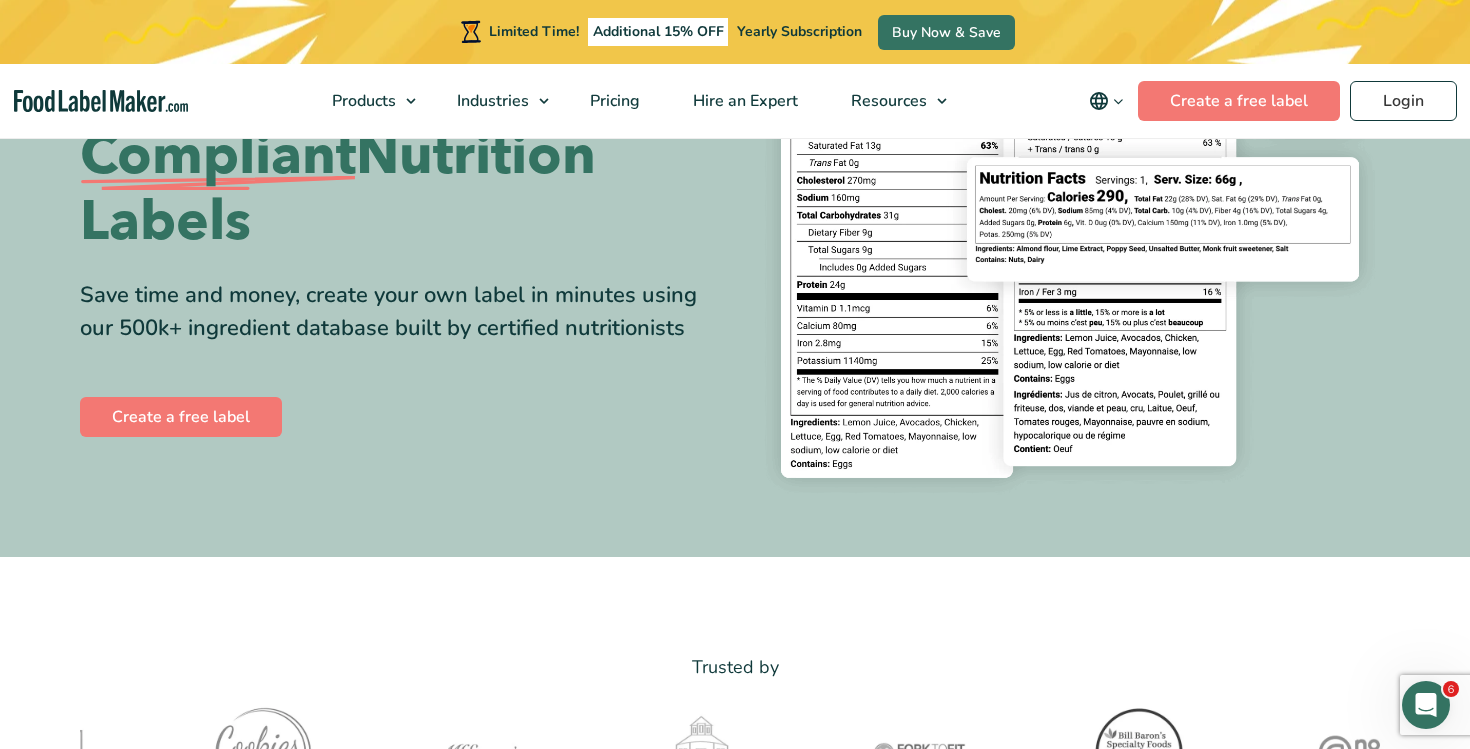 scroll, scrollTop: 0, scrollLeft: 0, axis: both 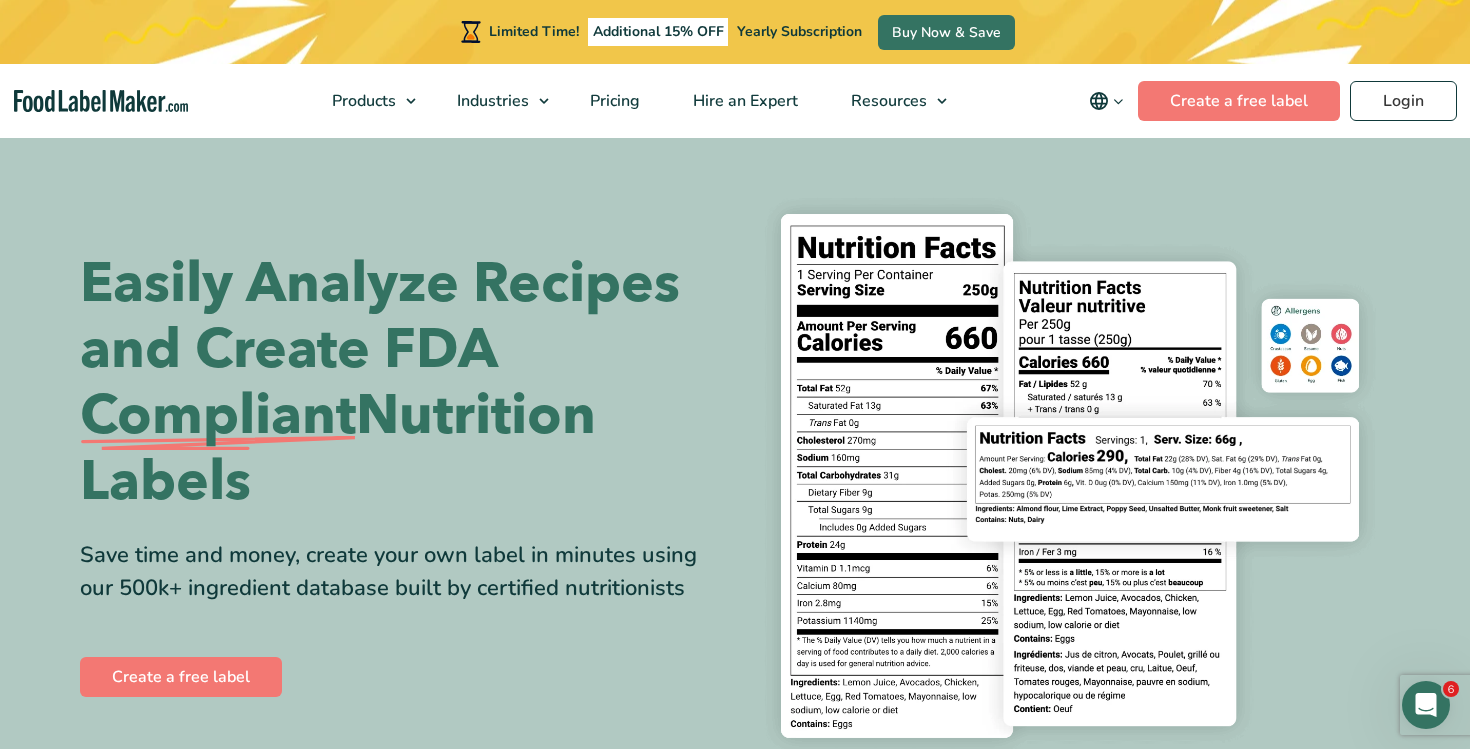 click on "Easily Analyze Recipes and Create FDA  Compliant  Nutrition Labels" at bounding box center [400, 383] 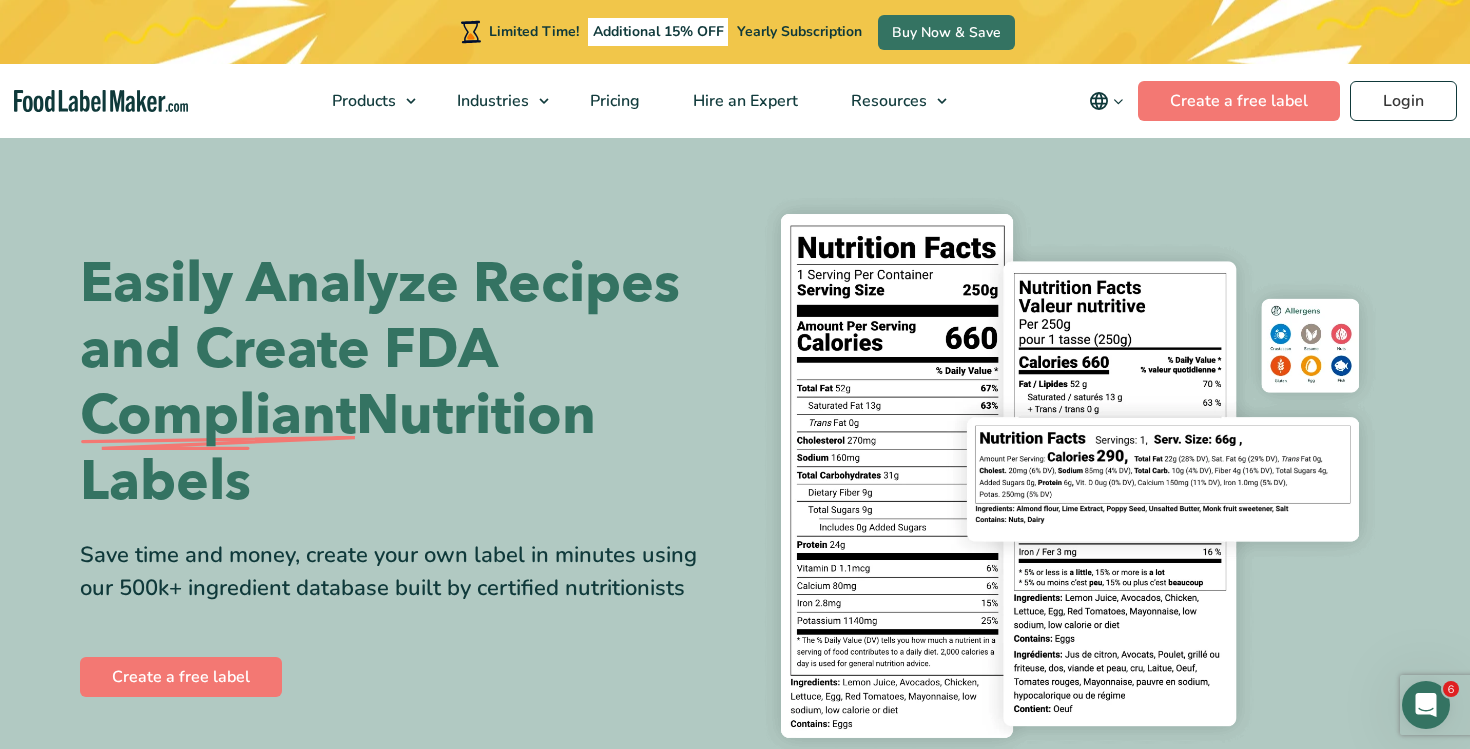 click on "Easily Analyze Recipes and Create FDA  Compliant  Nutrition Labels" at bounding box center [400, 383] 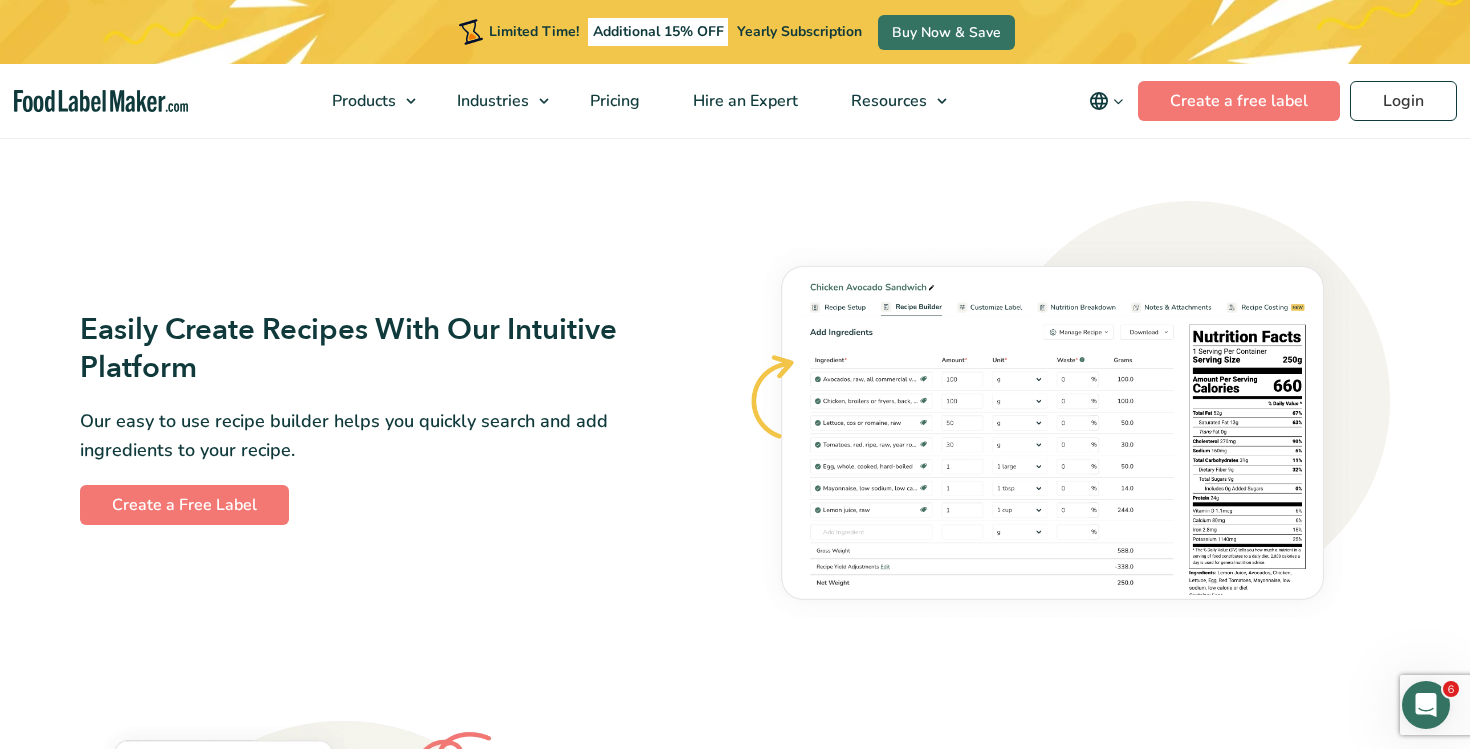 scroll, scrollTop: 818, scrollLeft: 0, axis: vertical 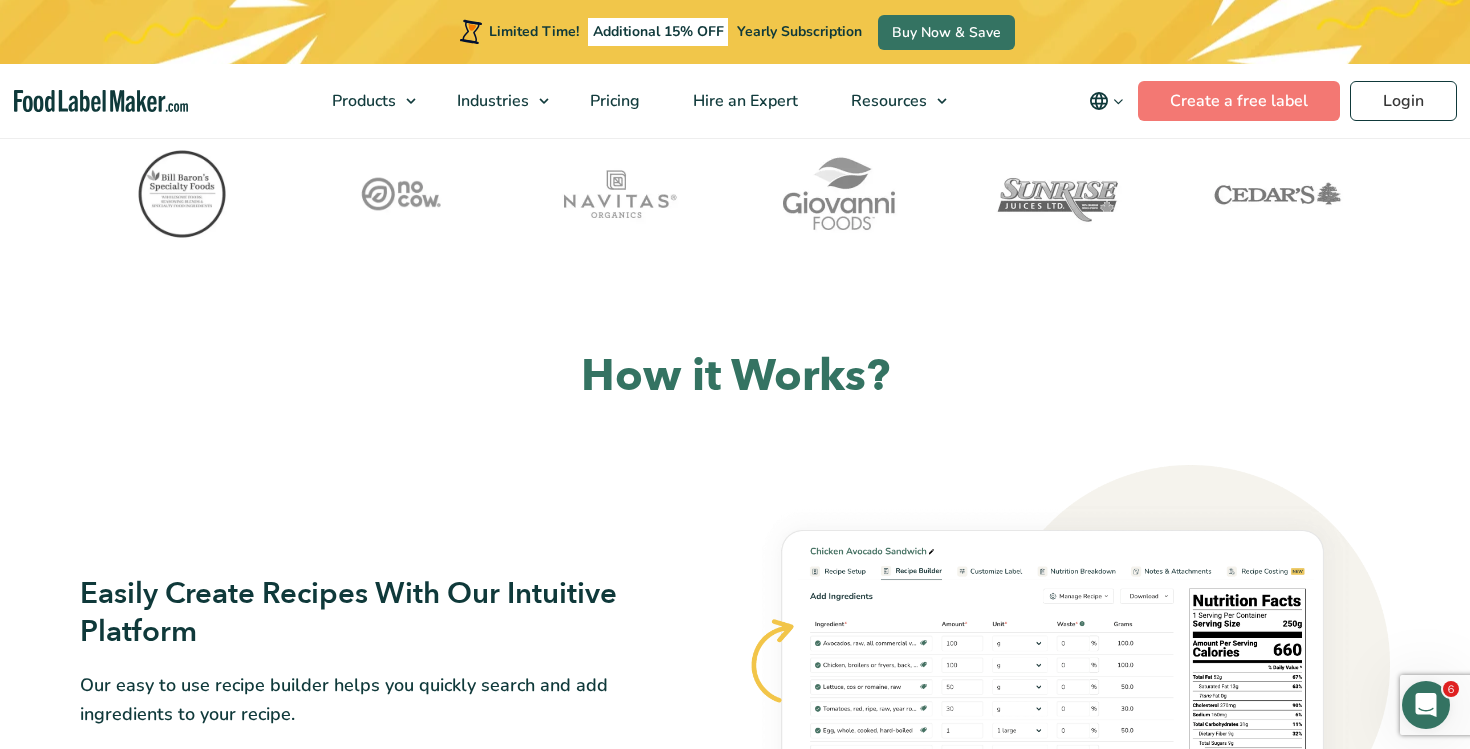 click at bounding box center (620, 194) 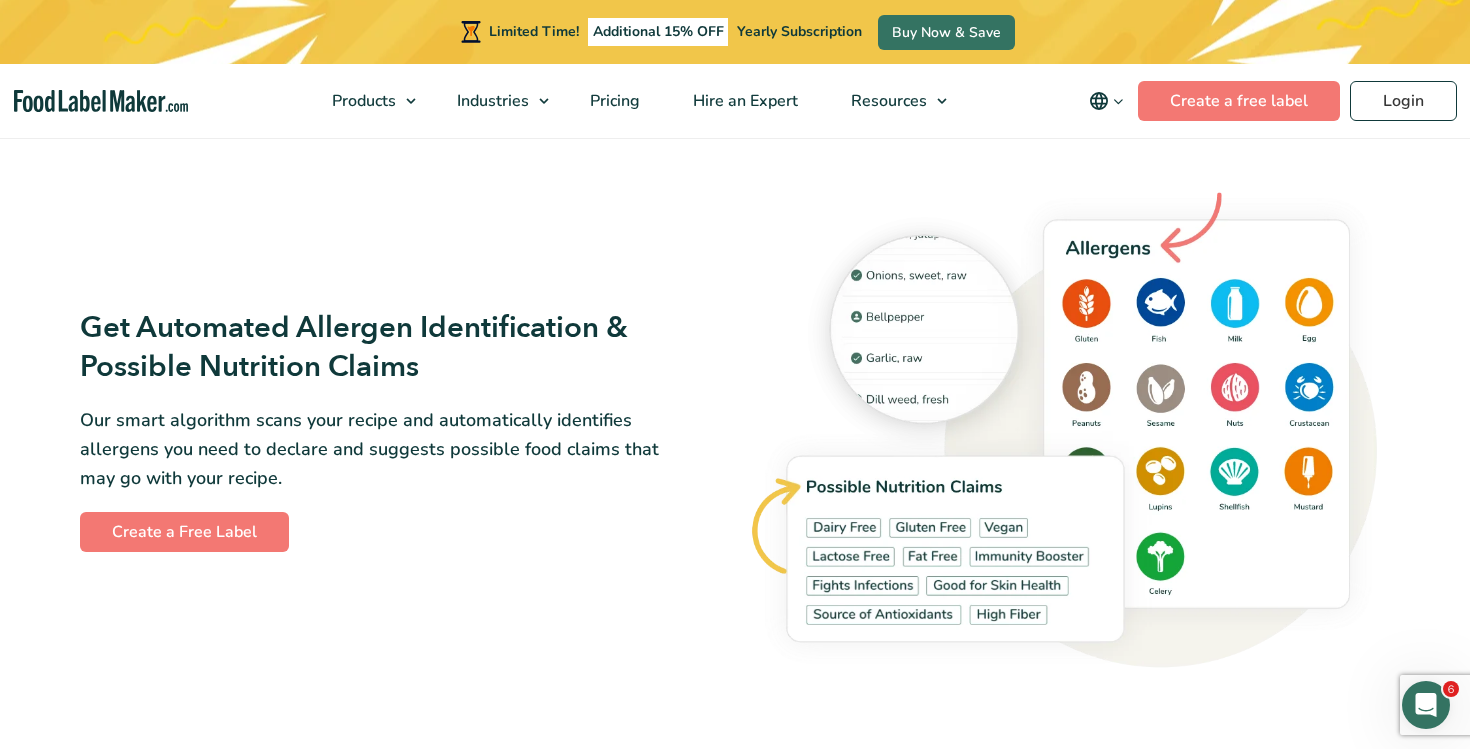scroll, scrollTop: 2143, scrollLeft: 0, axis: vertical 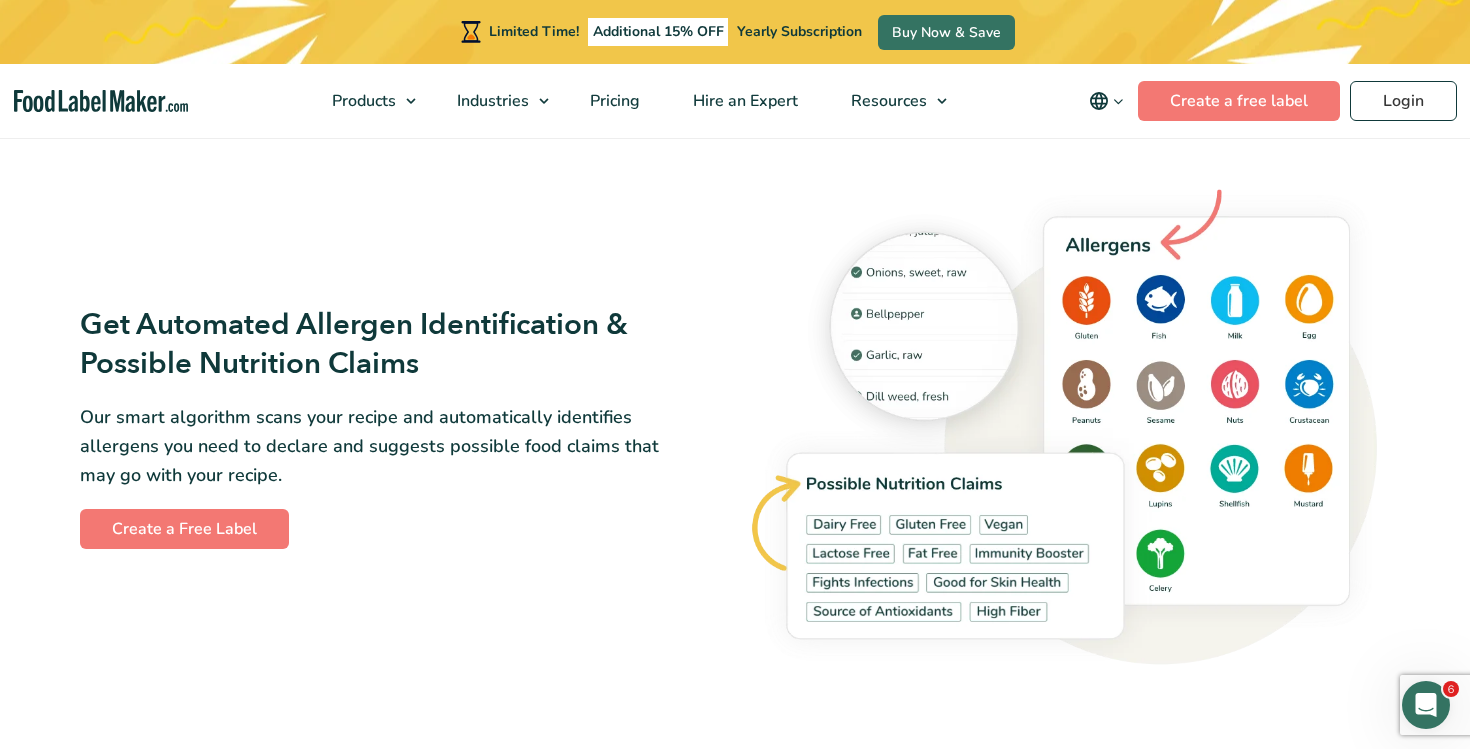 click on "Get Automated Allergen Identification & Possible Nutrition Claims" at bounding box center (369, 344) 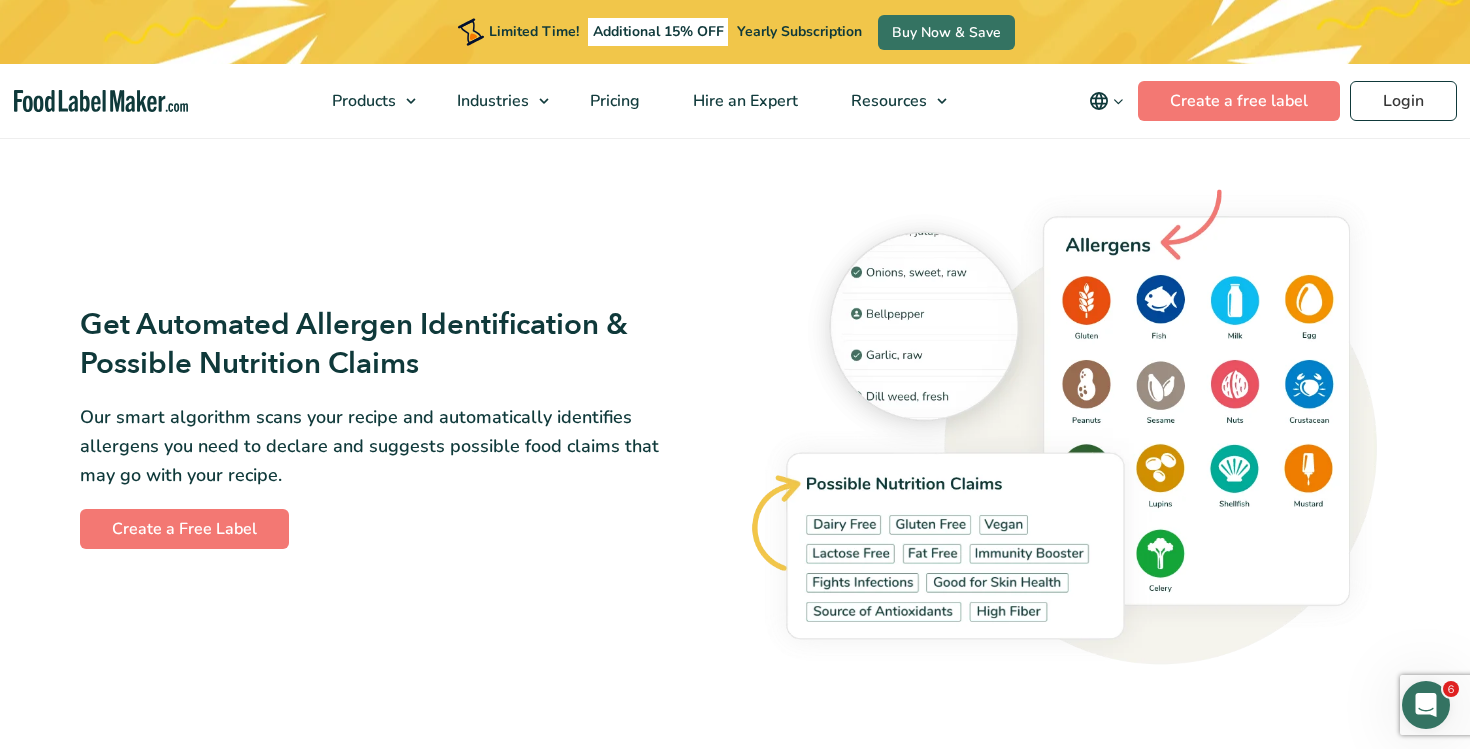 click on "Get Automated Allergen Identification & Possible Nutrition Claims" at bounding box center (369, 344) 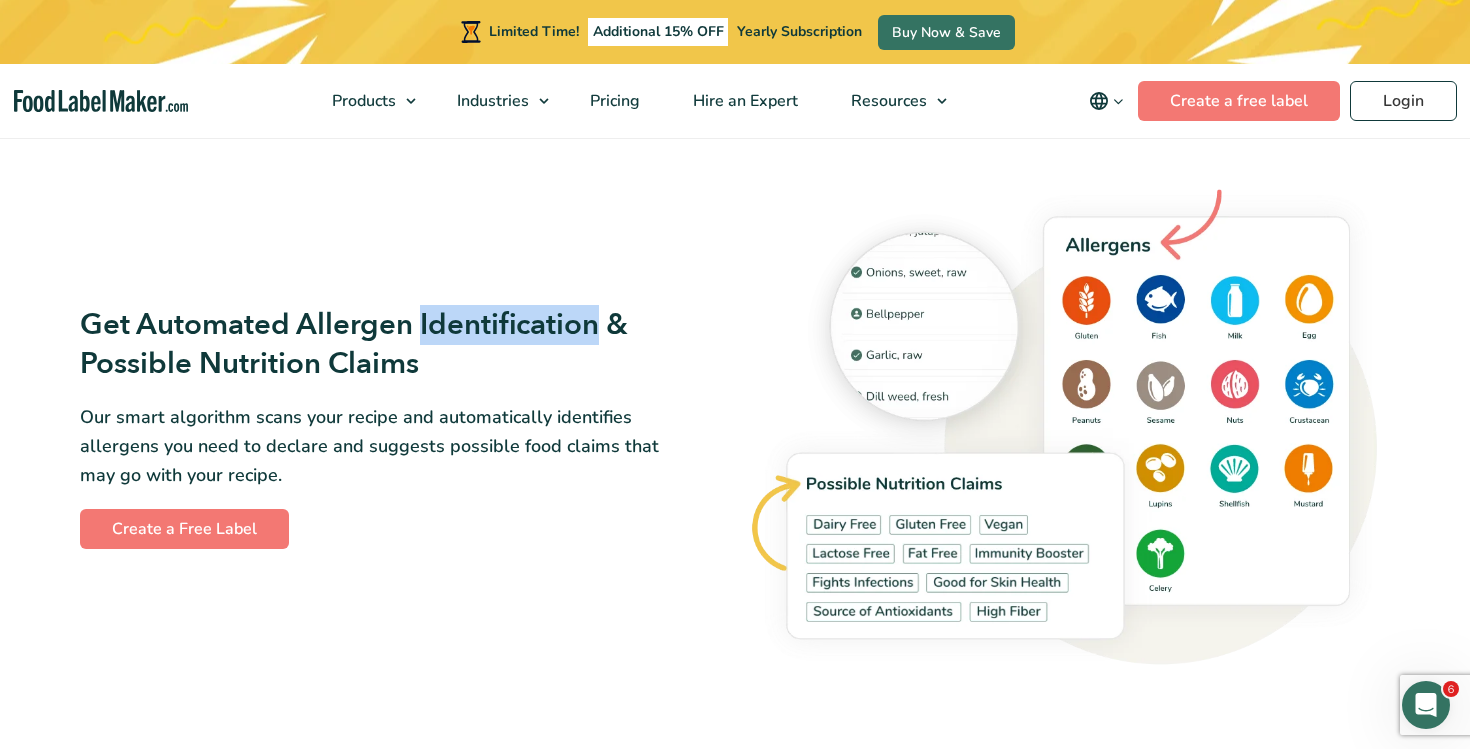 click on "Get Automated Allergen Identification & Possible Nutrition Claims" at bounding box center (369, 344) 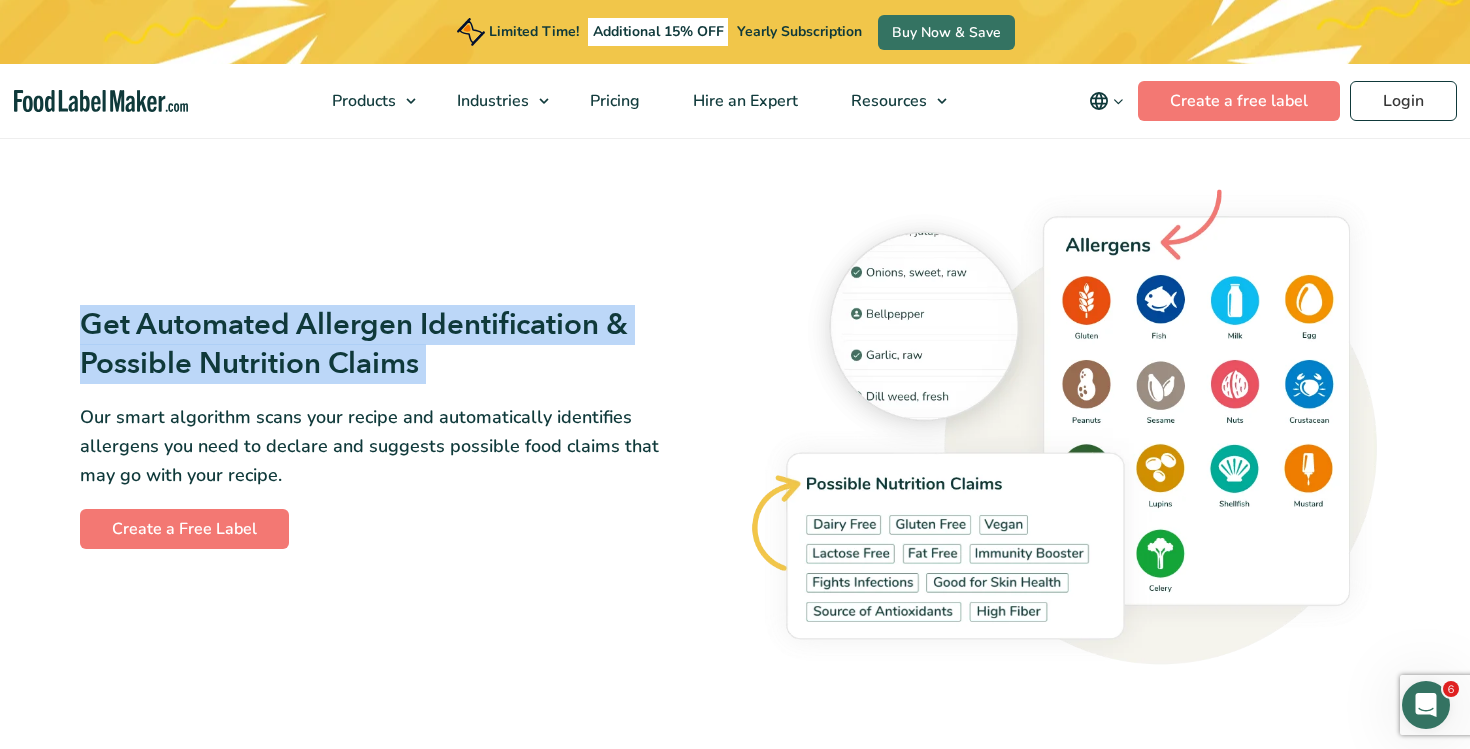 click on "Get Automated Allergen Identification & Possible Nutrition Claims" at bounding box center [369, 344] 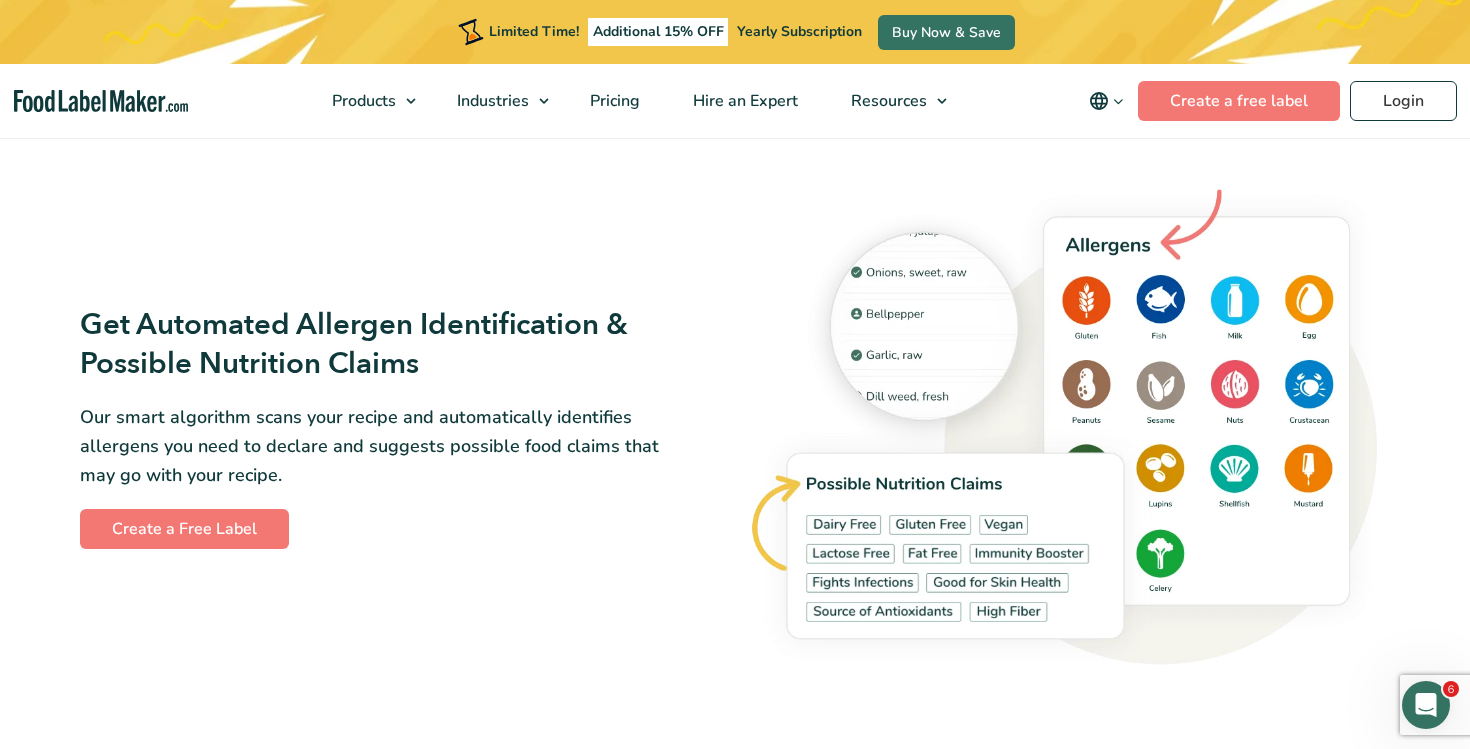 click on "Our smart algorithm scans your recipe and automatically identifies allergens you need to declare and suggests possible food claims that may go with your recipe." at bounding box center (369, 446) 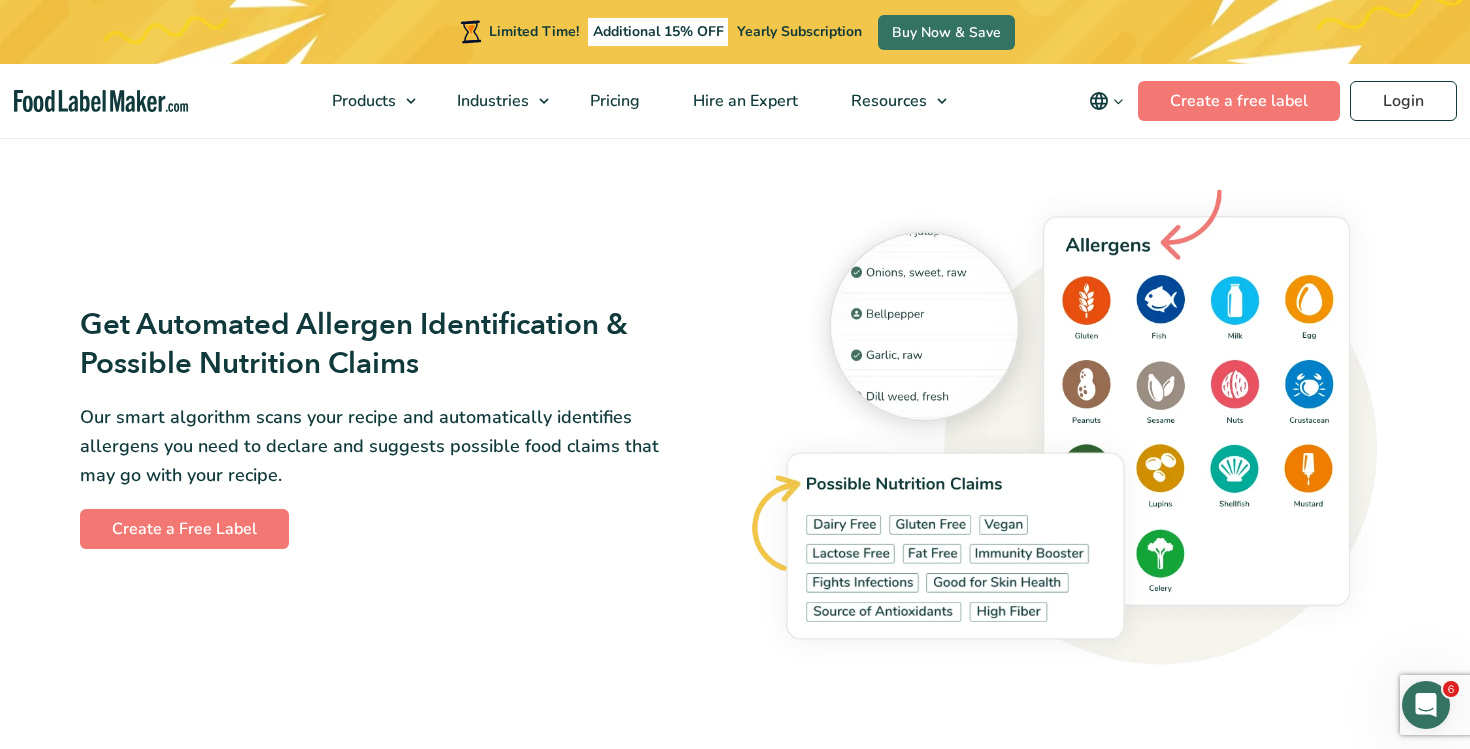 click on "Our smart algorithm scans your recipe and automatically identifies allergens you need to declare and suggests possible food claims that may go with your recipe." at bounding box center [369, 446] 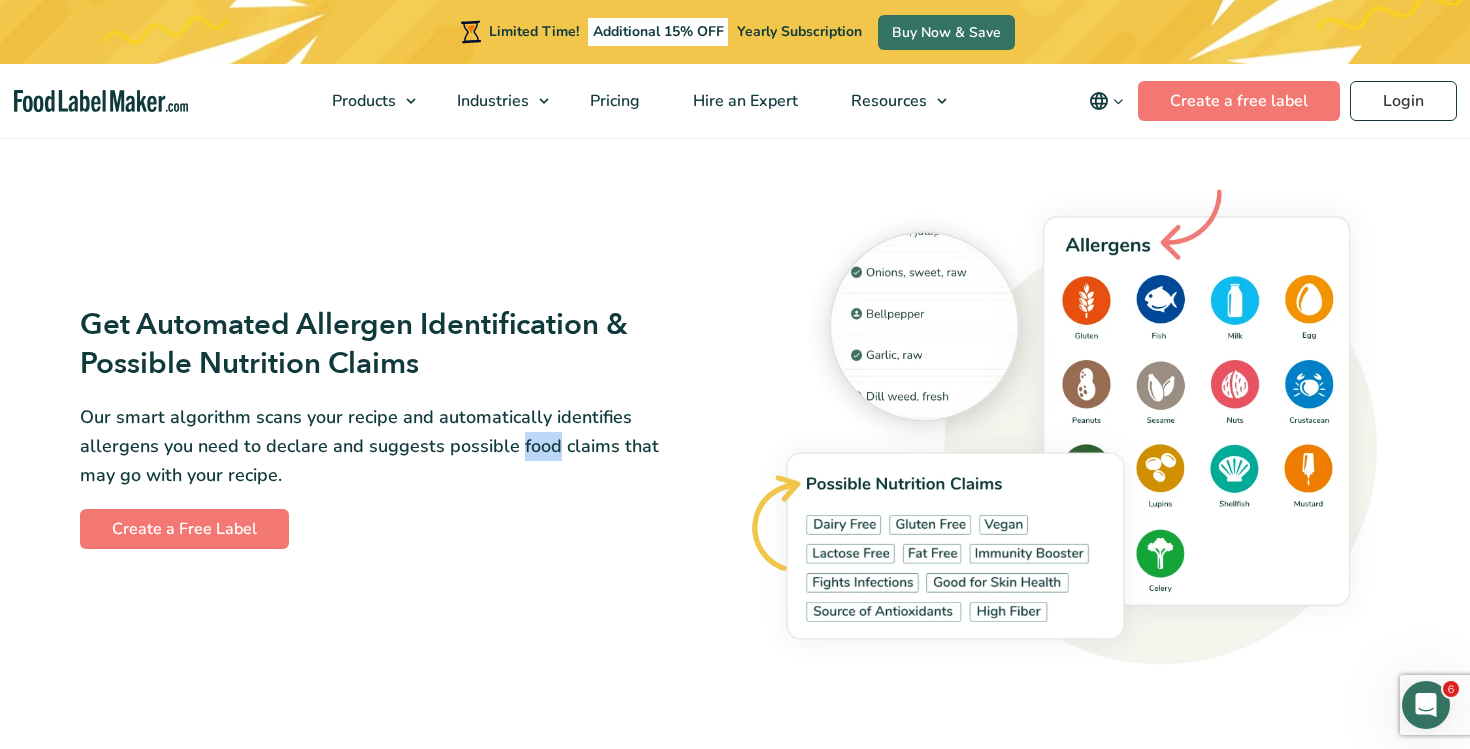 click on "Our smart algorithm scans your recipe and automatically identifies allergens you need to declare and suggests possible food claims that may go with your recipe." at bounding box center [369, 446] 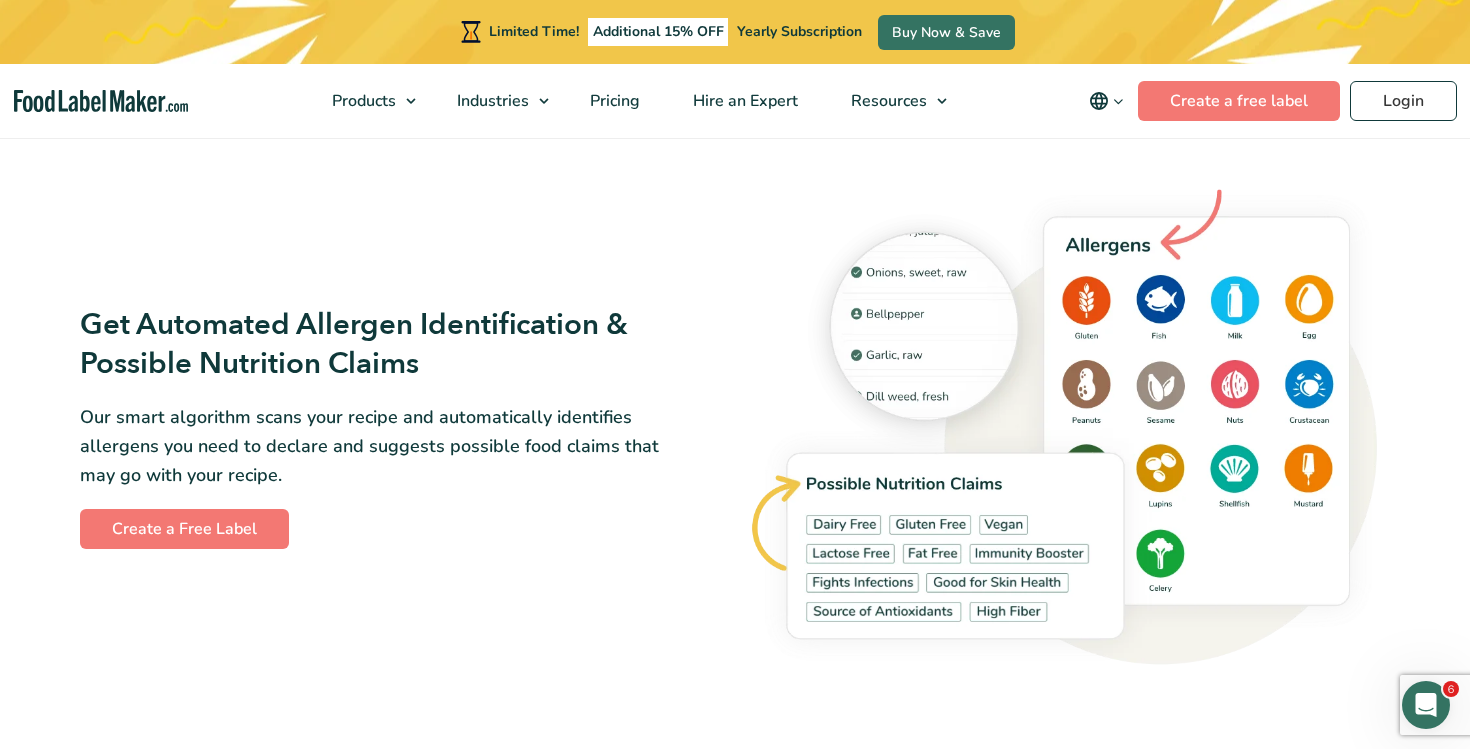 click on "Our smart algorithm scans your recipe and automatically identifies allergens you need to declare and suggests possible food claims that may go with your recipe." at bounding box center [369, 446] 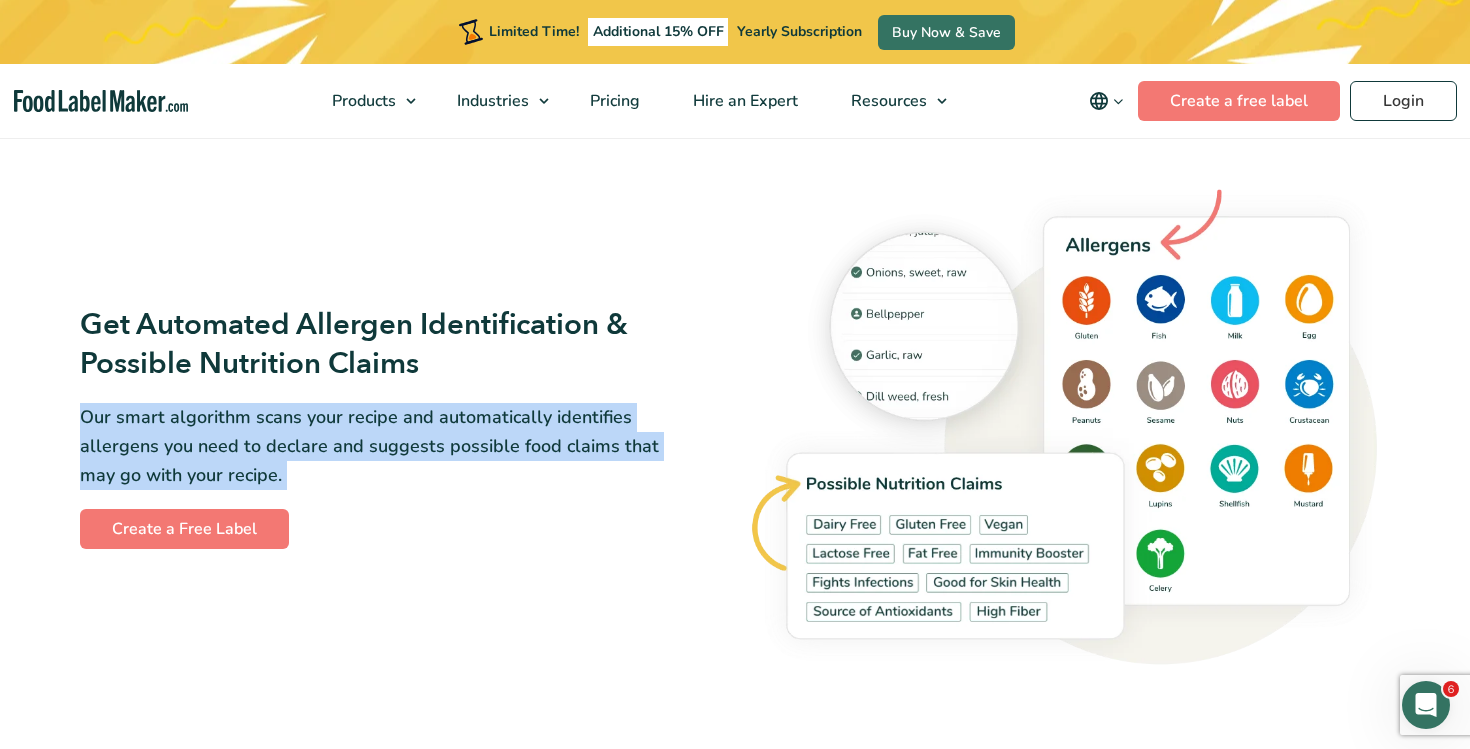 click on "Our smart algorithm scans your recipe and automatically identifies allergens you need to declare and suggests possible food claims that may go with your recipe." at bounding box center [369, 446] 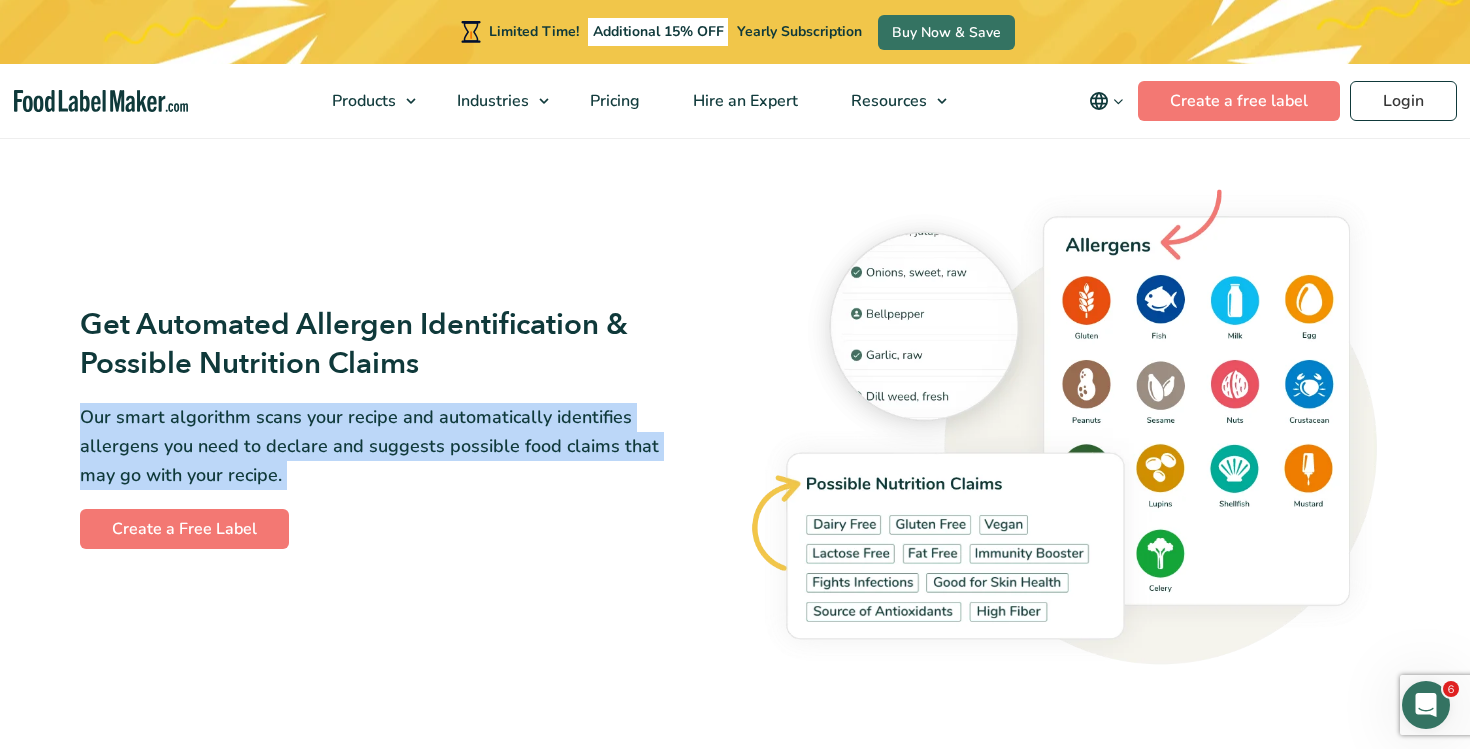 click on "Our smart algorithm scans your recipe and automatically identifies allergens you need to declare and suggests possible food claims that may go with your recipe." at bounding box center (369, 446) 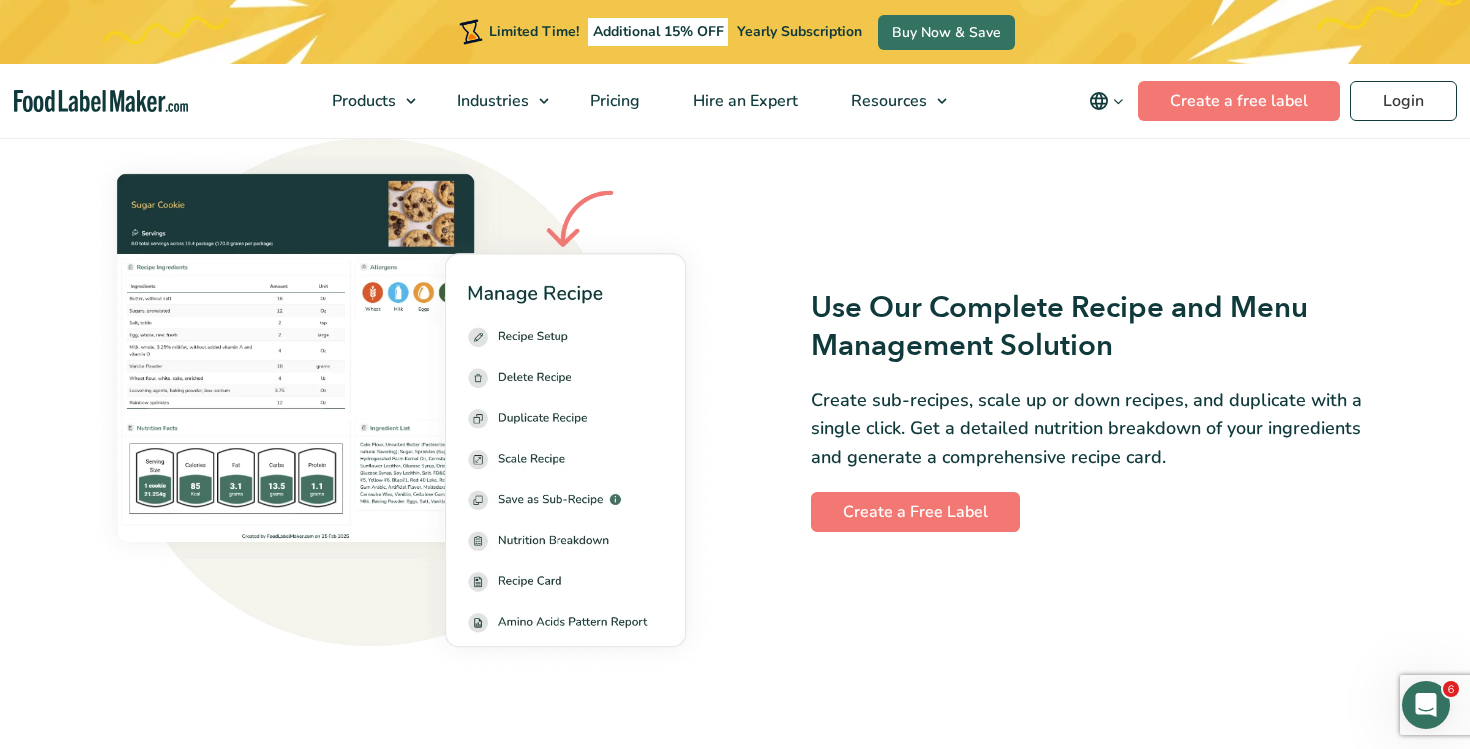 scroll, scrollTop: 2740, scrollLeft: 0, axis: vertical 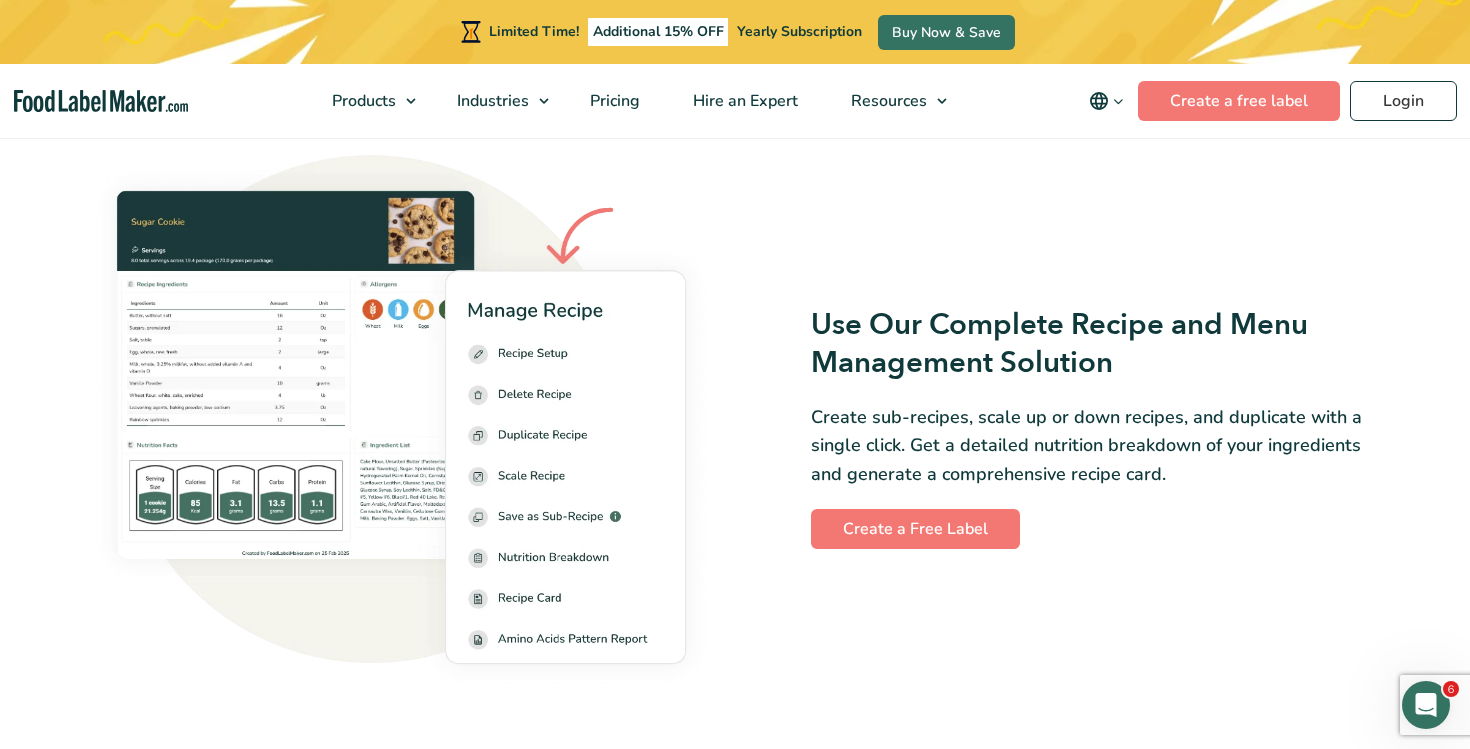 click on "Use Our Complete Recipe and Menu Management Solution
Create sub-recipes, scale up or down recipes, and duplicate with a single click. Get a detailed nutrition breakdown of your ingredients and generate a comprehensive recipe card.
Create a Free Label" at bounding box center [1068, 427] 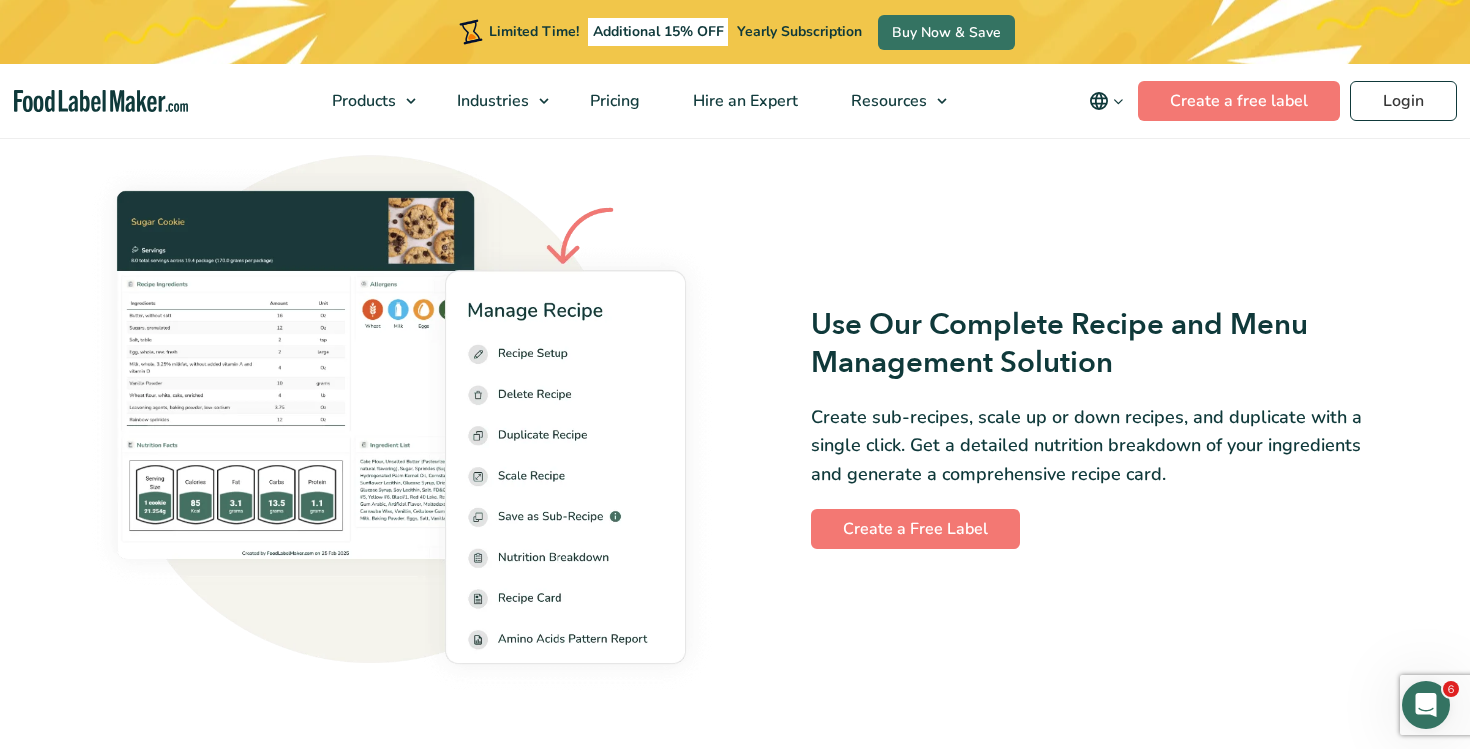click on "Use Our Complete Recipe and Menu Management Solution
Create sub-recipes, scale up or down recipes, and duplicate with a single click. Get a detailed nutrition breakdown of your ingredients and generate a comprehensive recipe card.
Create a Free Label" at bounding box center [1068, 427] 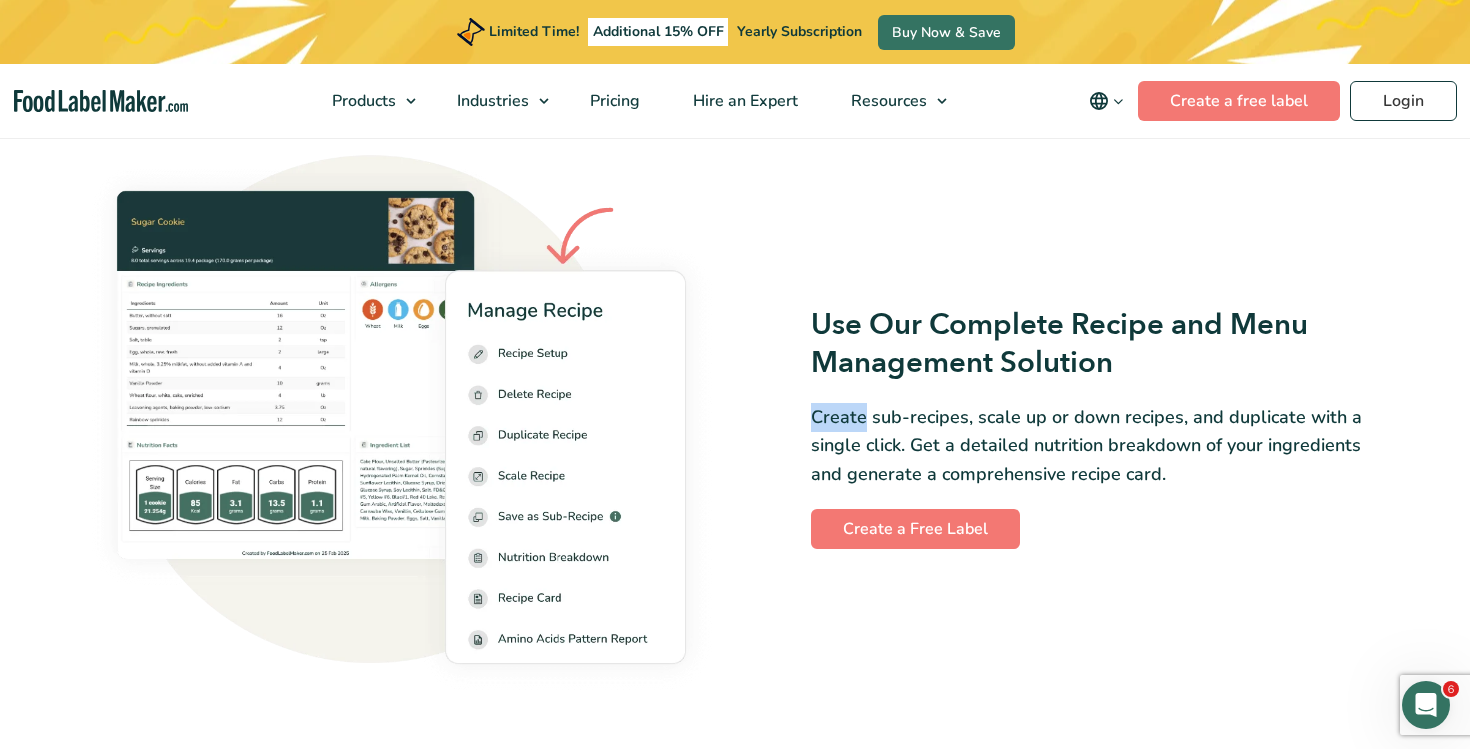 click on "Use Our Complete Recipe and Menu Management Solution
Create sub-recipes, scale up or down recipes, and duplicate with a single click. Get a detailed nutrition breakdown of your ingredients and generate a comprehensive recipe card.
Create a Free Label" at bounding box center [1068, 427] 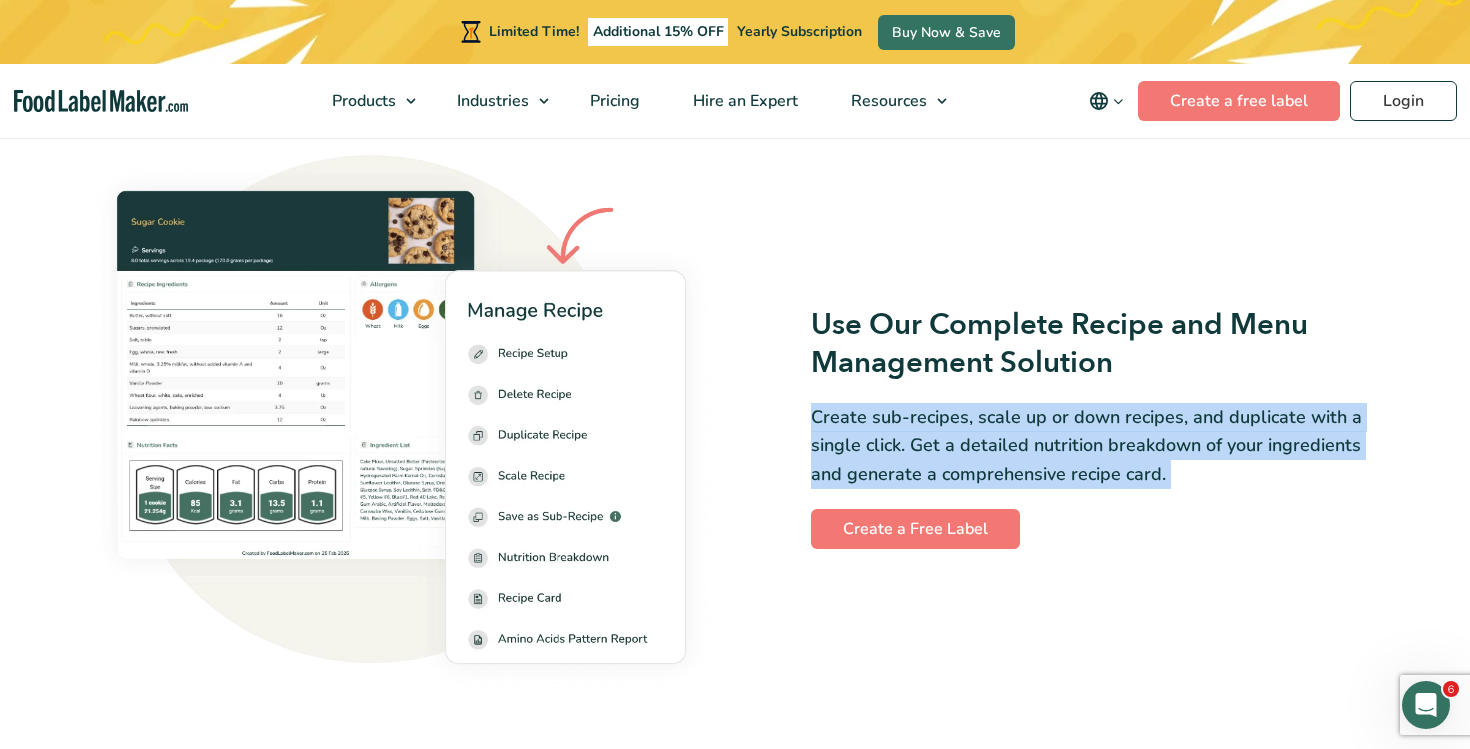 click on "Create sub-recipes, scale up or down recipes, and duplicate with a single click. Get a detailed nutrition breakdown of your ingredients and generate a comprehensive recipe card." at bounding box center [1100, 446] 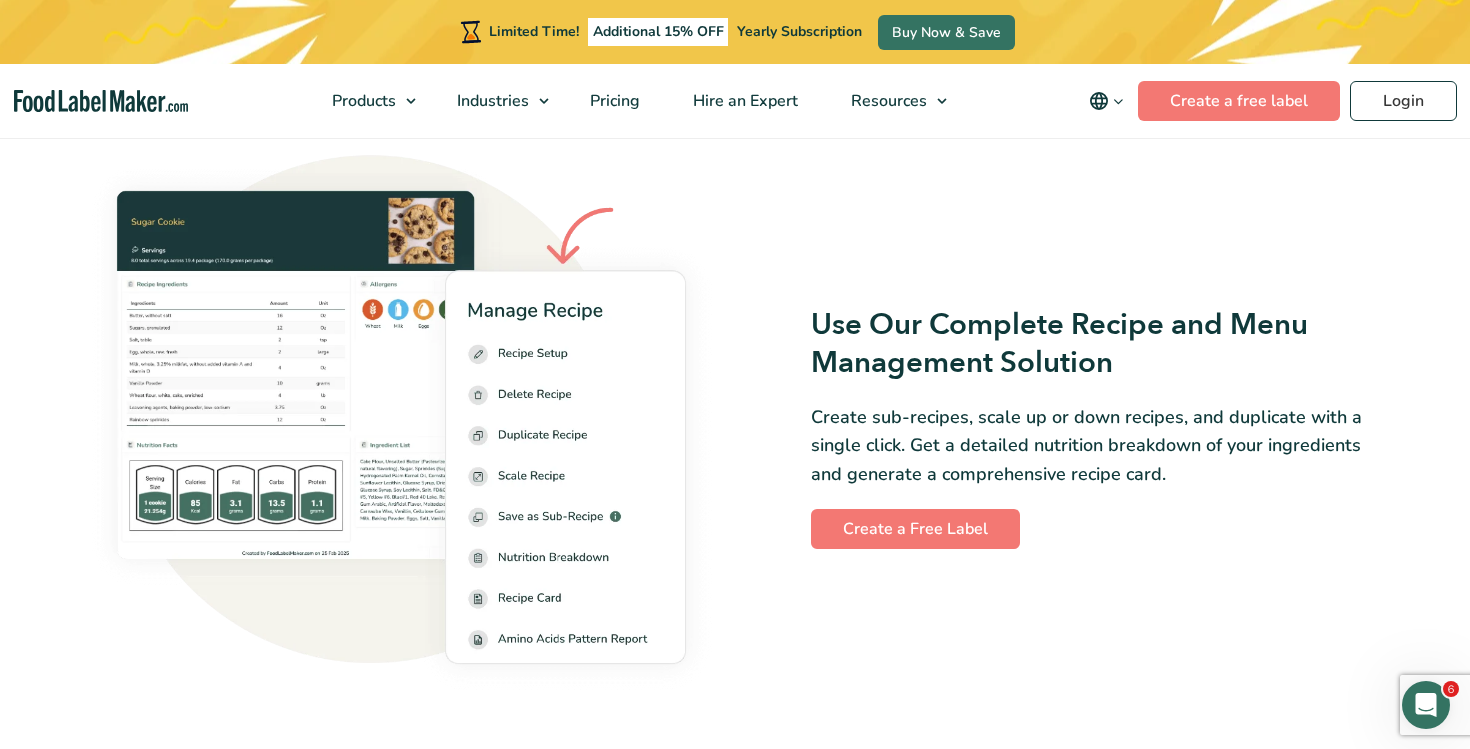 click on "Create sub-recipes, scale up or down recipes, and duplicate with a single click. Get a detailed nutrition breakdown of your ingredients and generate a comprehensive recipe card." at bounding box center (1100, 446) 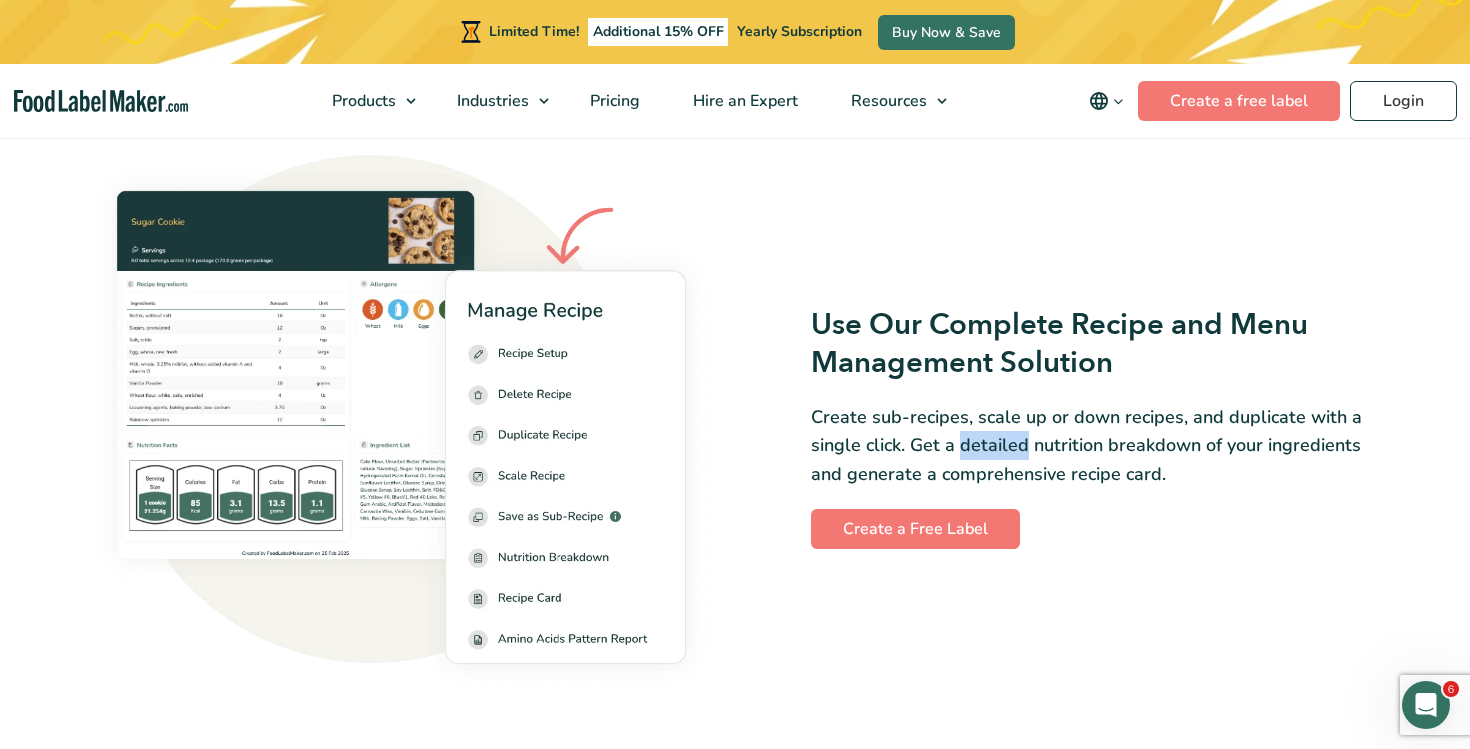 click on "Create sub-recipes, scale up or down recipes, and duplicate with a single click. Get a detailed nutrition breakdown of your ingredients and generate a comprehensive recipe card." at bounding box center (1100, 446) 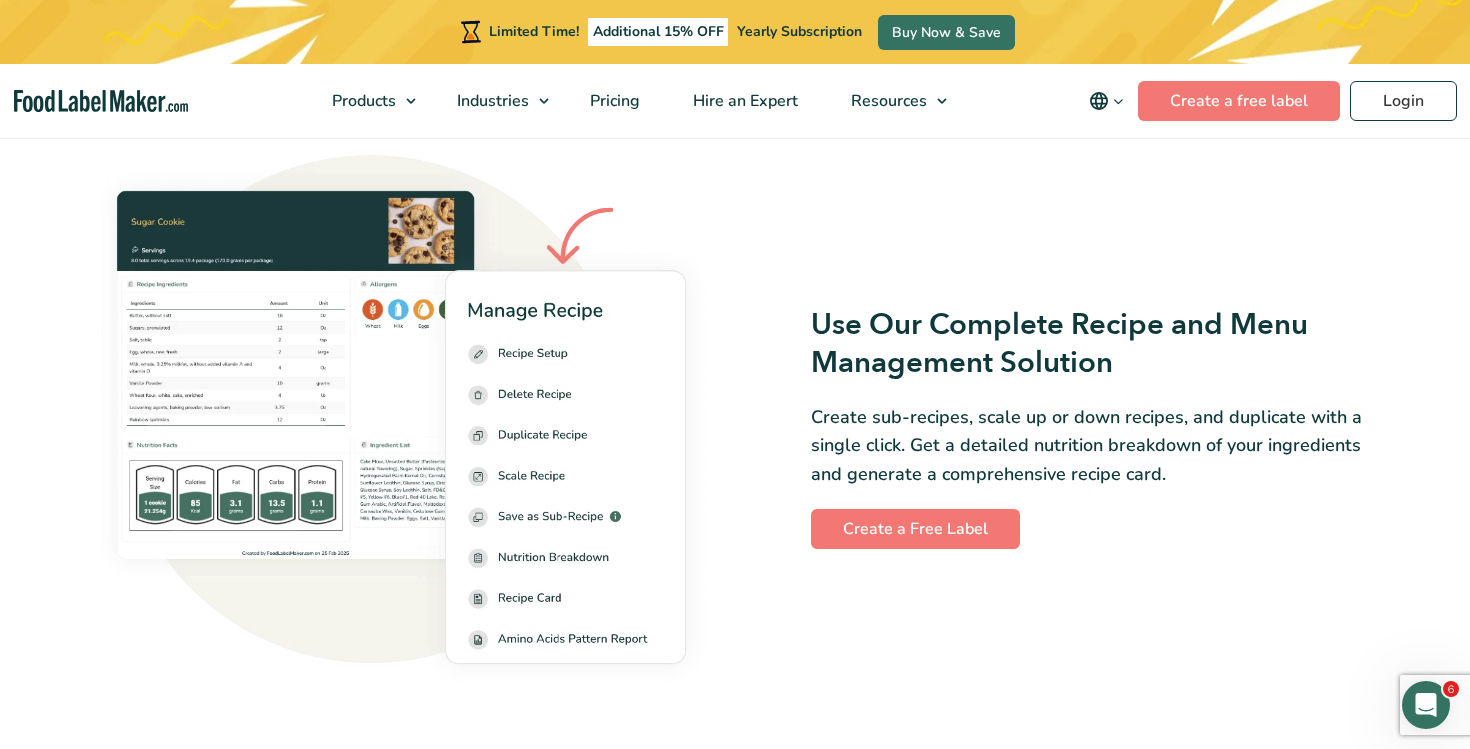 click on "Create sub-recipes, scale up or down recipes, and duplicate with a single click. Get a detailed nutrition breakdown of your ingredients and generate a comprehensive recipe card." at bounding box center (1100, 446) 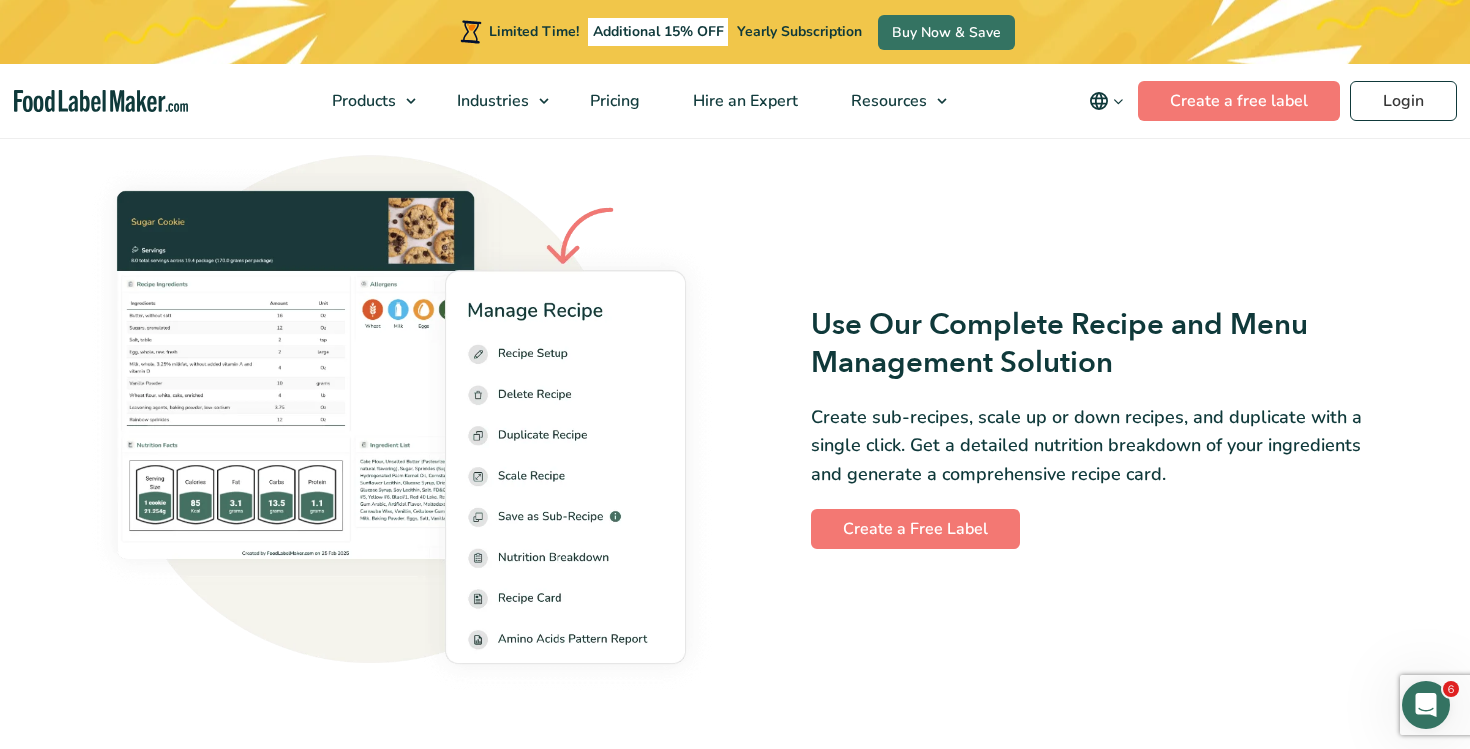 click on "Create sub-recipes, scale up or down recipes, and duplicate with a single click. Get a detailed nutrition breakdown of your ingredients and generate a comprehensive recipe card." at bounding box center [1100, 446] 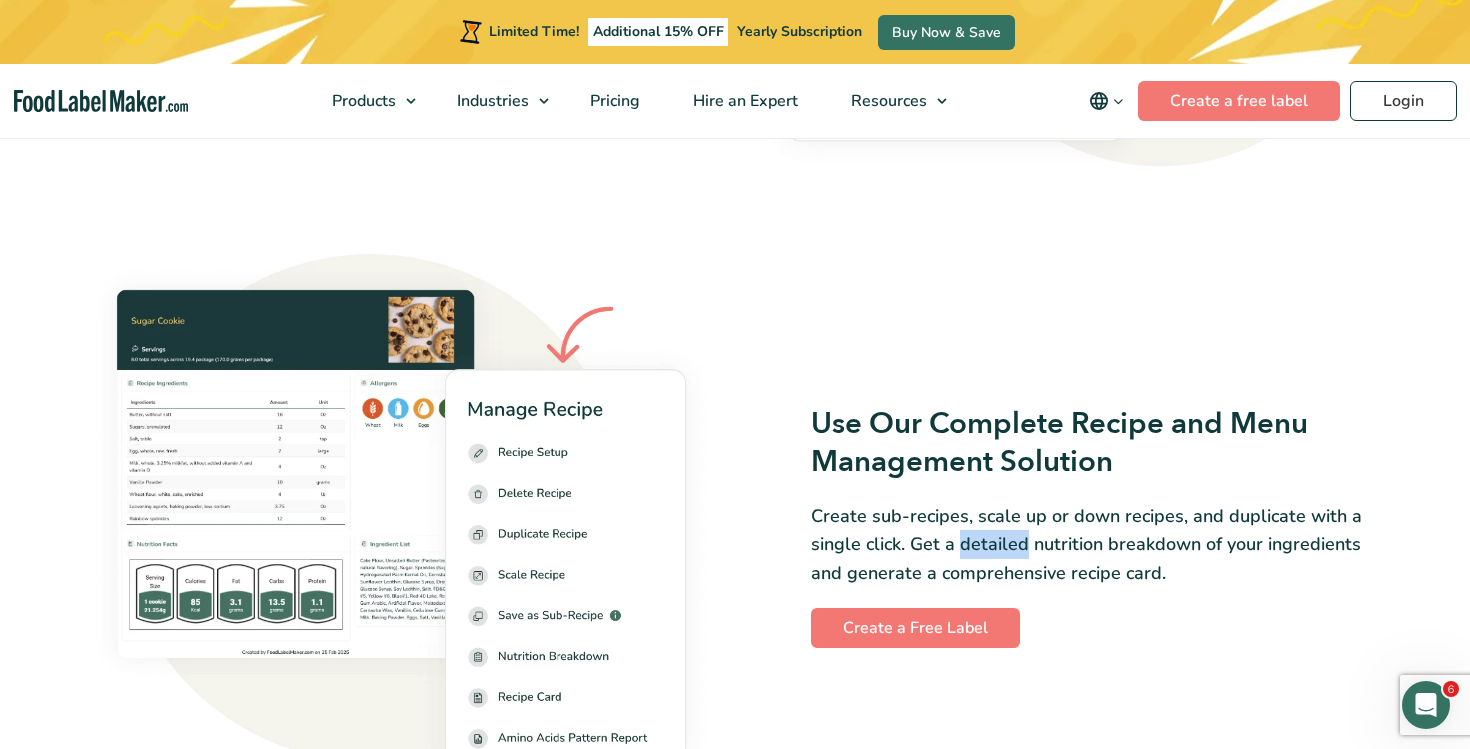 scroll, scrollTop: 2626, scrollLeft: 0, axis: vertical 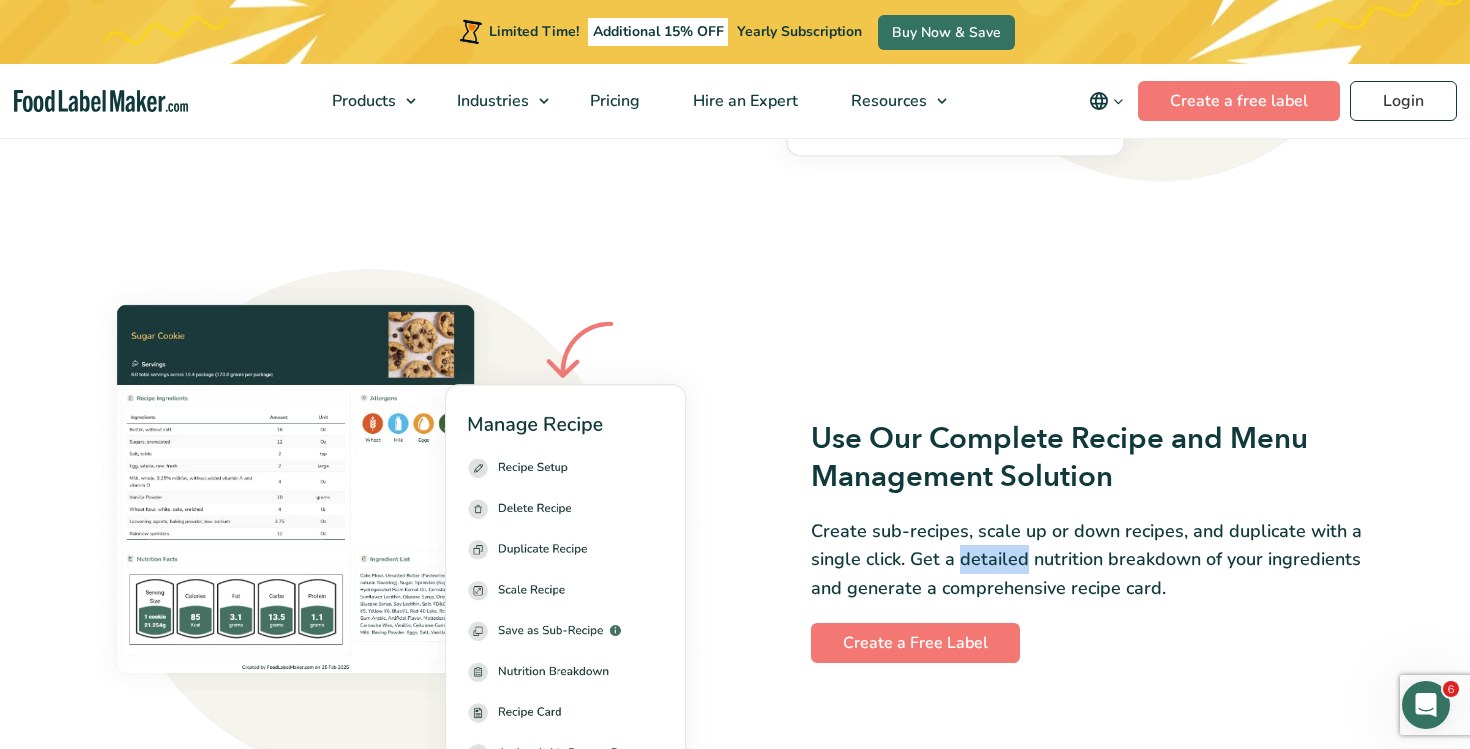 click on "Use Our Complete Recipe and Menu Management Solution" at bounding box center [1100, 458] 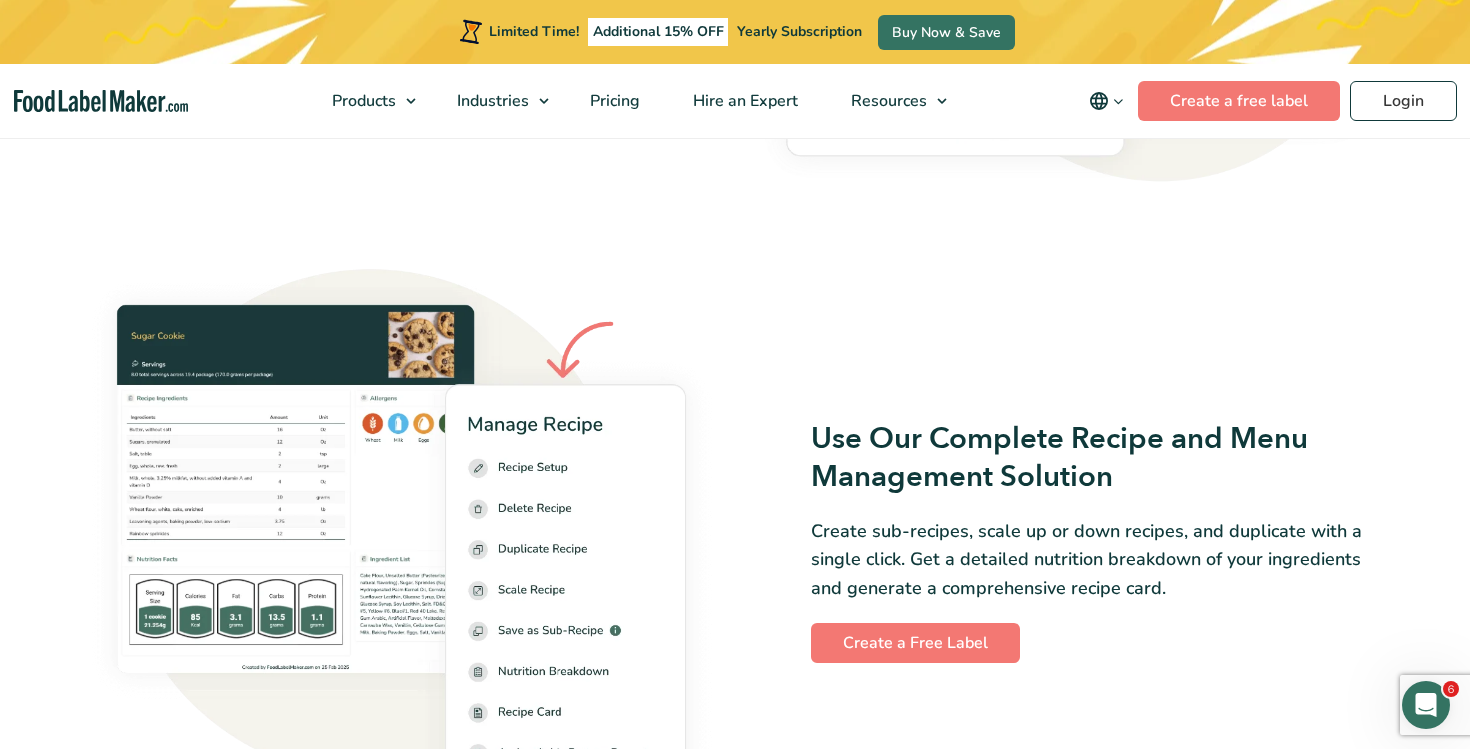 click on "Use Our Complete Recipe and Menu Management Solution" at bounding box center (1100, 458) 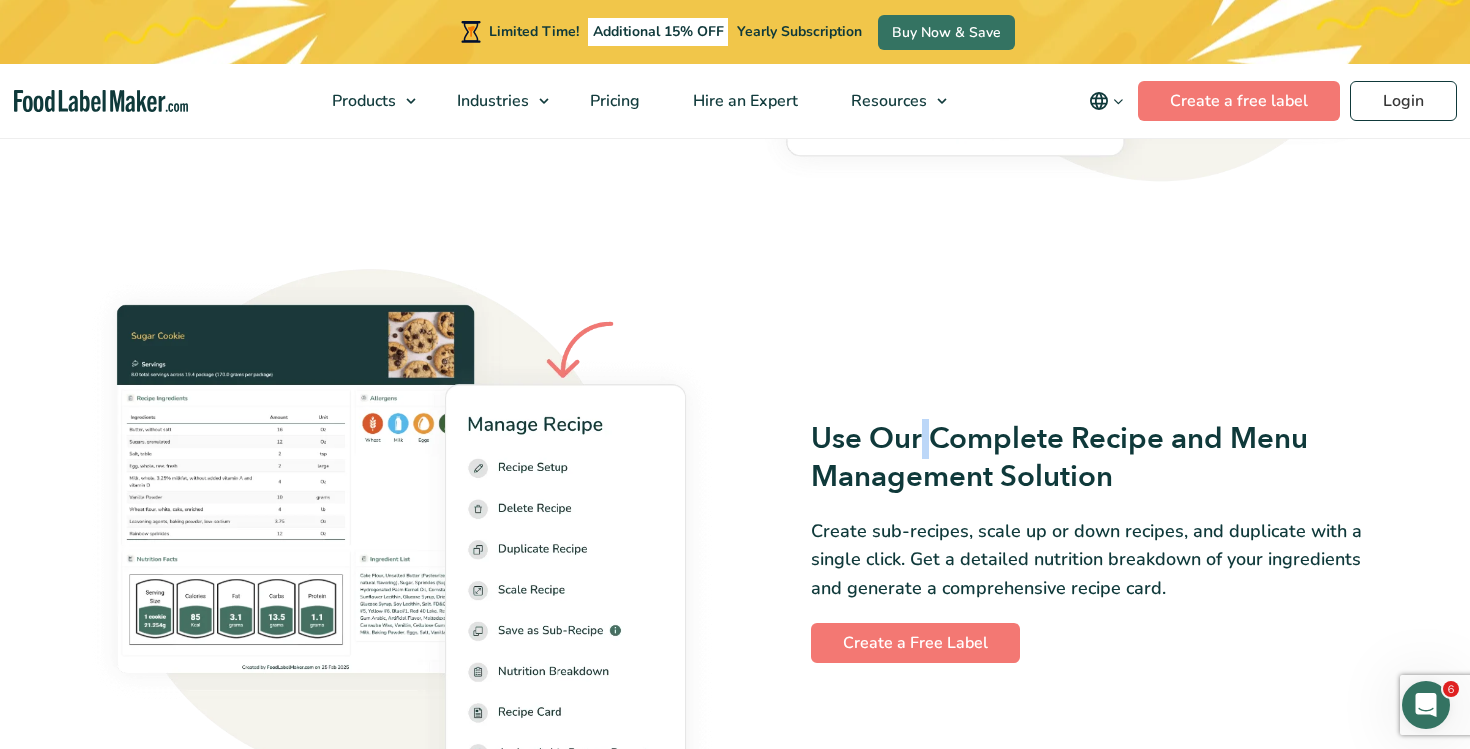 click on "Use Our Complete Recipe and Menu Management Solution" at bounding box center (1100, 458) 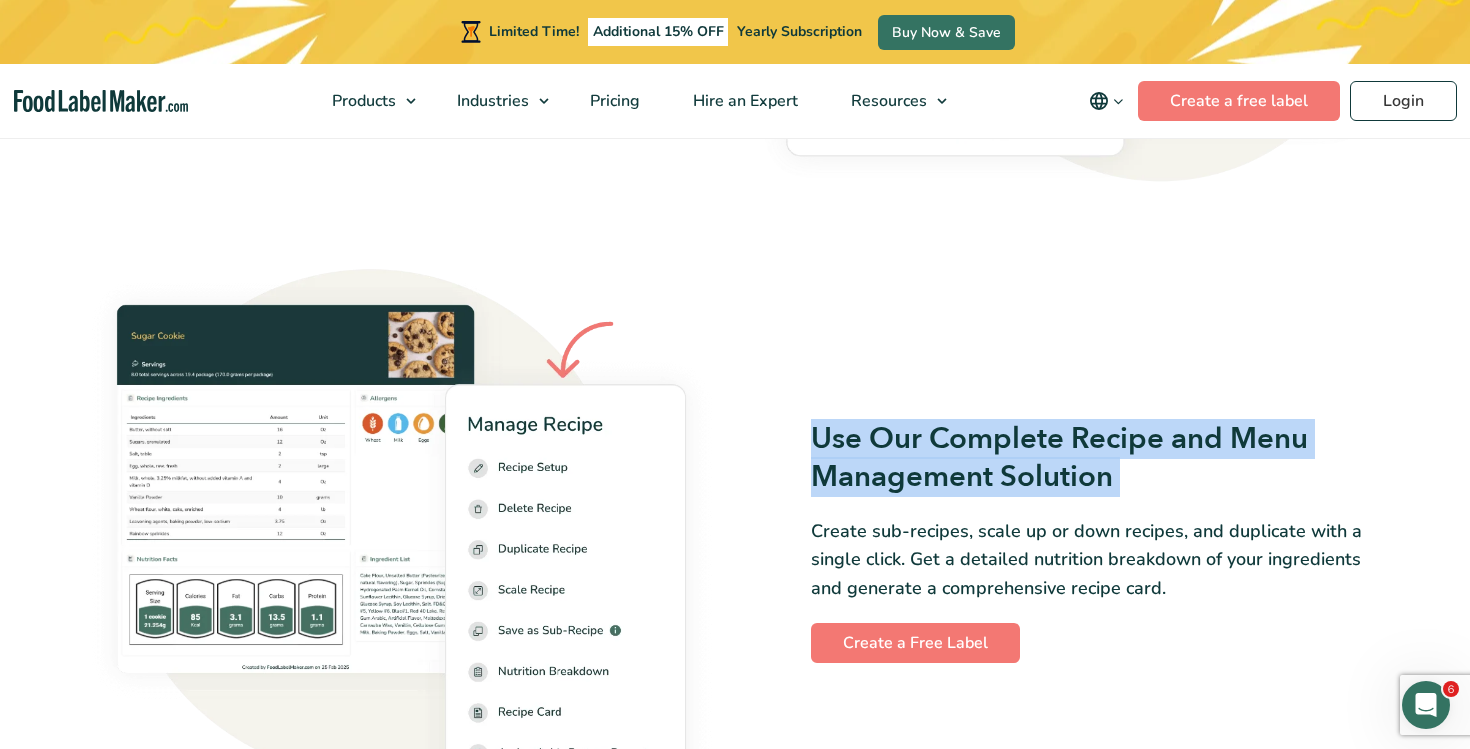 click on "Use Our Complete Recipe and Menu Management Solution" at bounding box center (1100, 458) 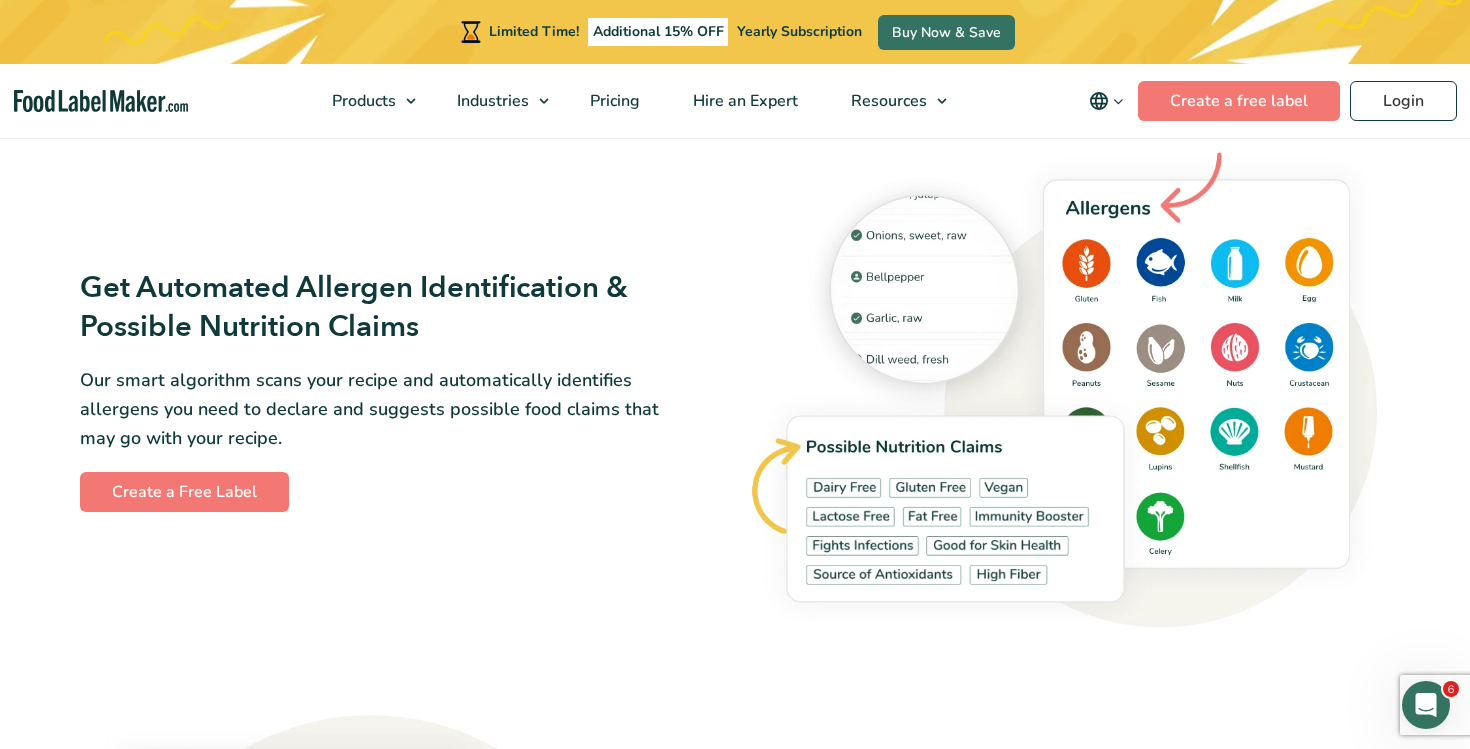 scroll, scrollTop: 2177, scrollLeft: 0, axis: vertical 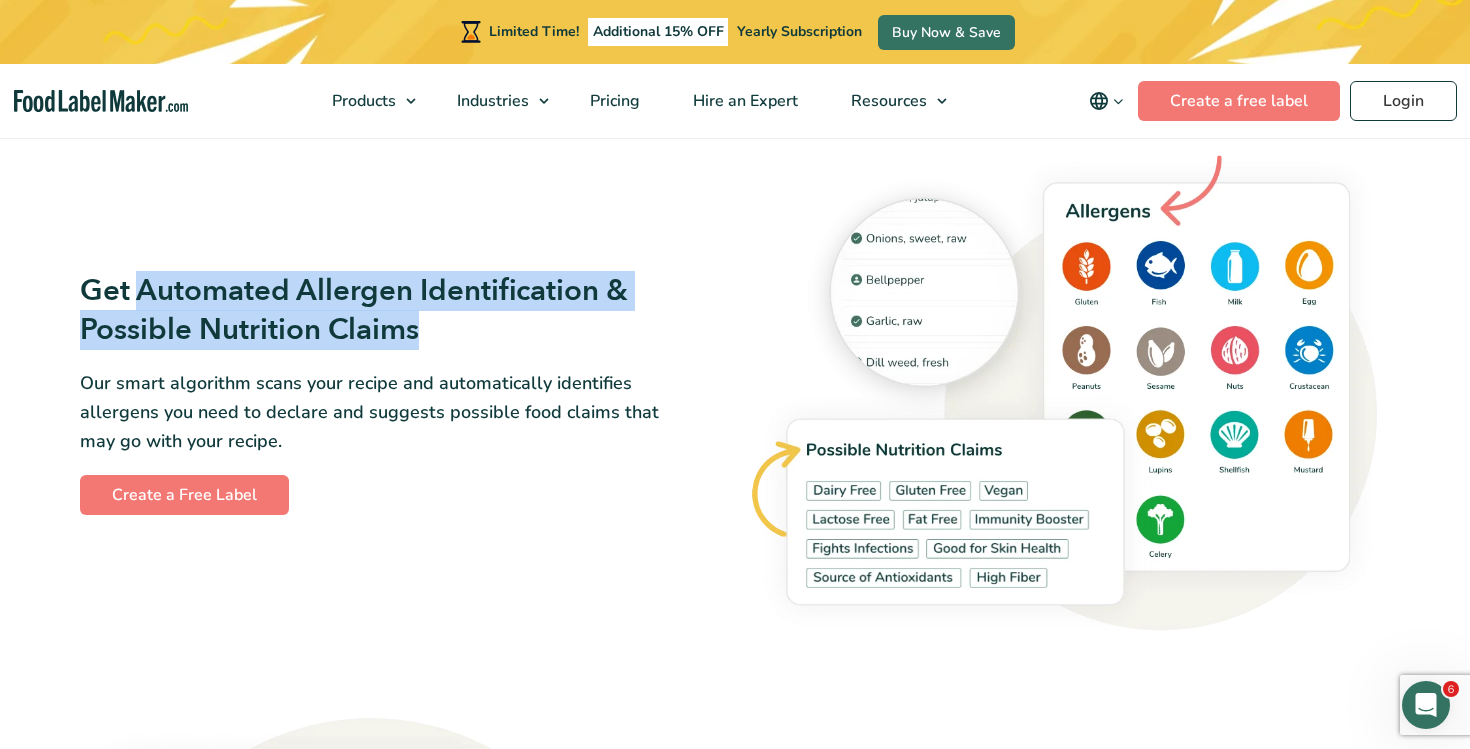 drag, startPoint x: 144, startPoint y: 293, endPoint x: 453, endPoint y: 317, distance: 309.93063 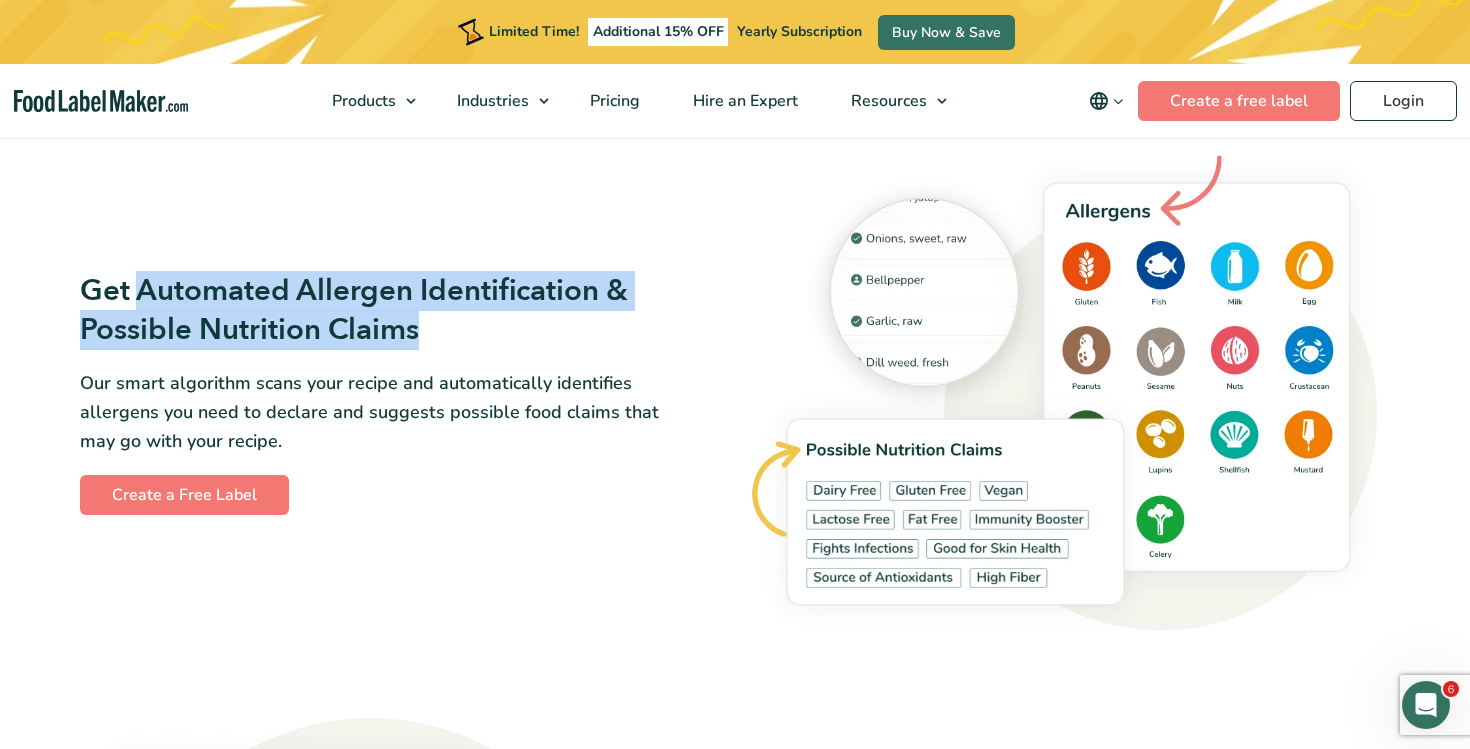 click on "Get Automated Allergen Identification & Possible Nutrition Claims
Our smart algorithm scans your recipe and automatically identifies allergens you need to declare and suggests possible food claims that may go with your recipe.
Create a Free Label" at bounding box center [401, 393] 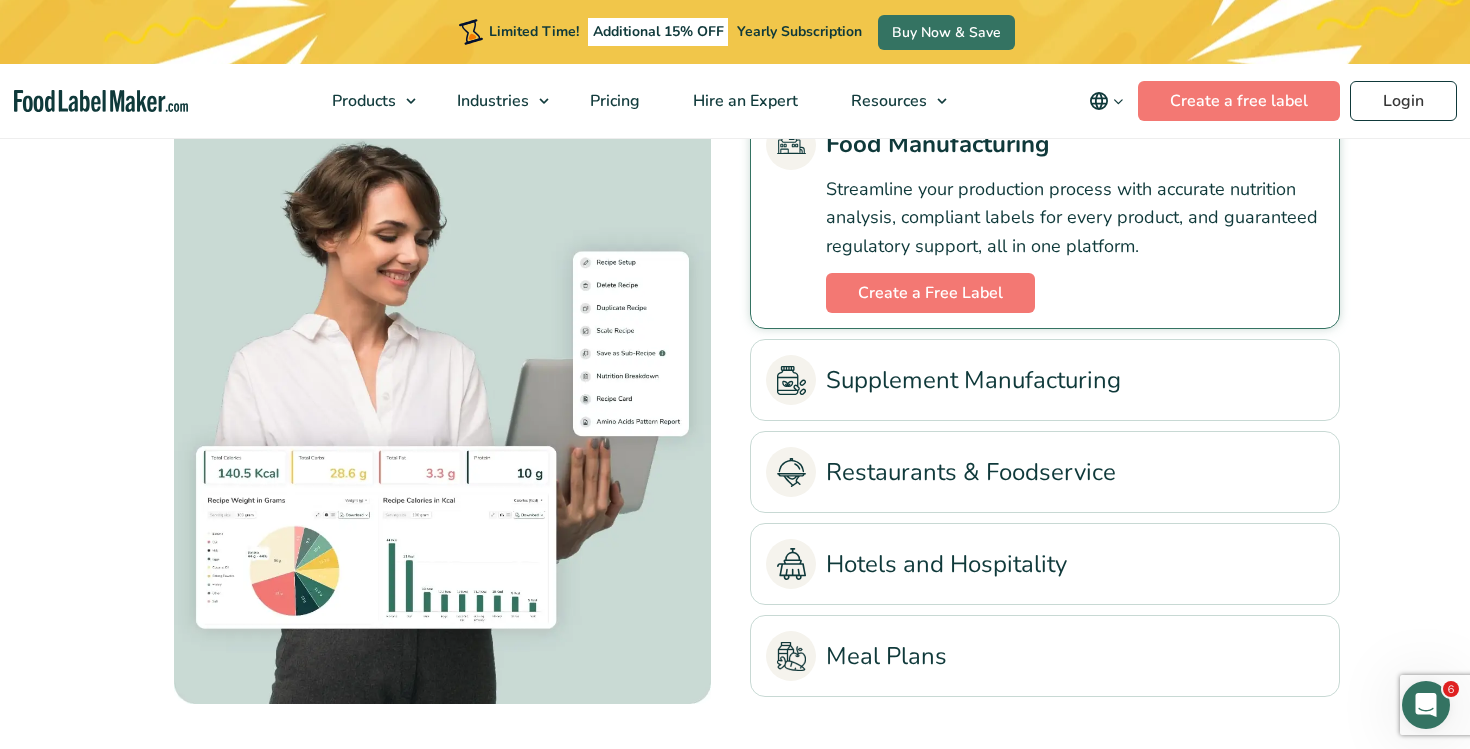 scroll, scrollTop: 4621, scrollLeft: 0, axis: vertical 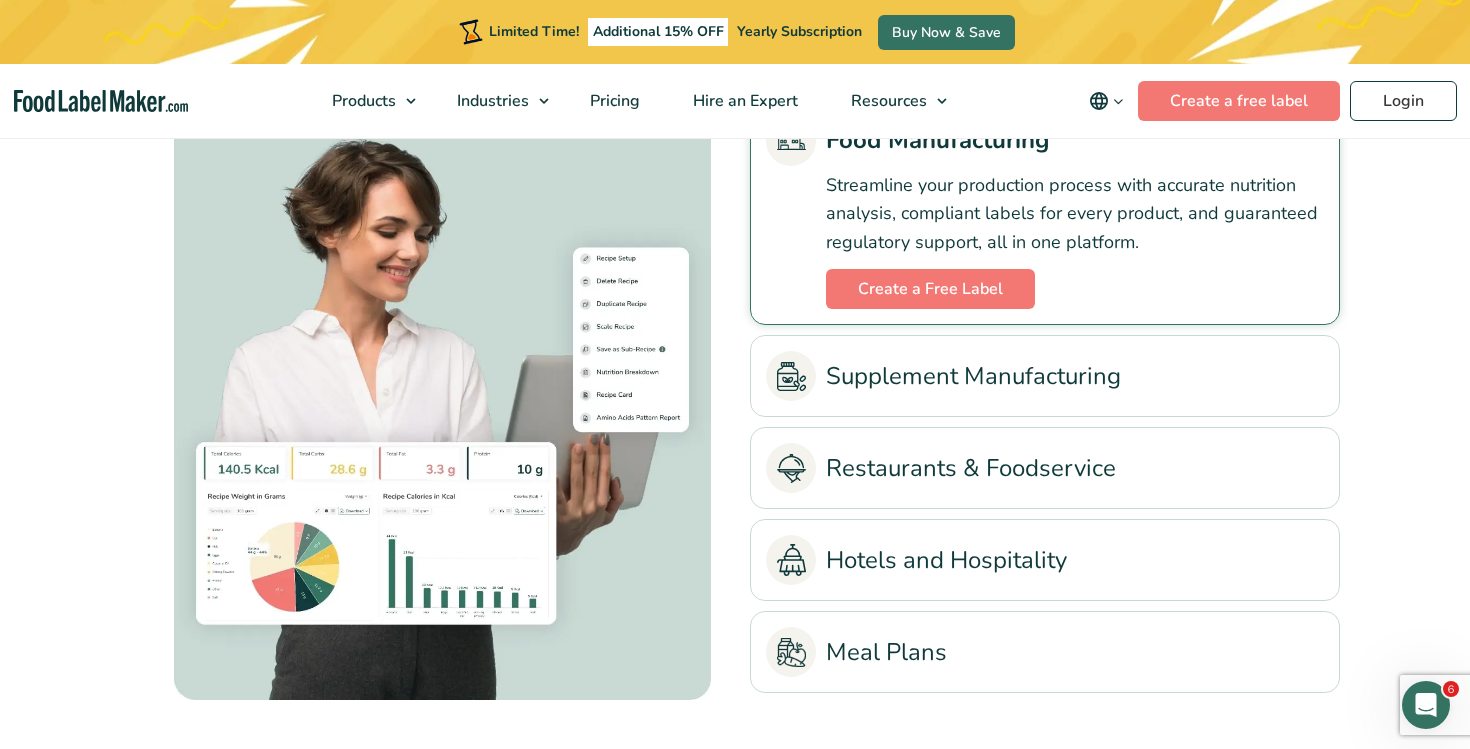 click on "Supplement Manufacturing" at bounding box center [1045, 376] 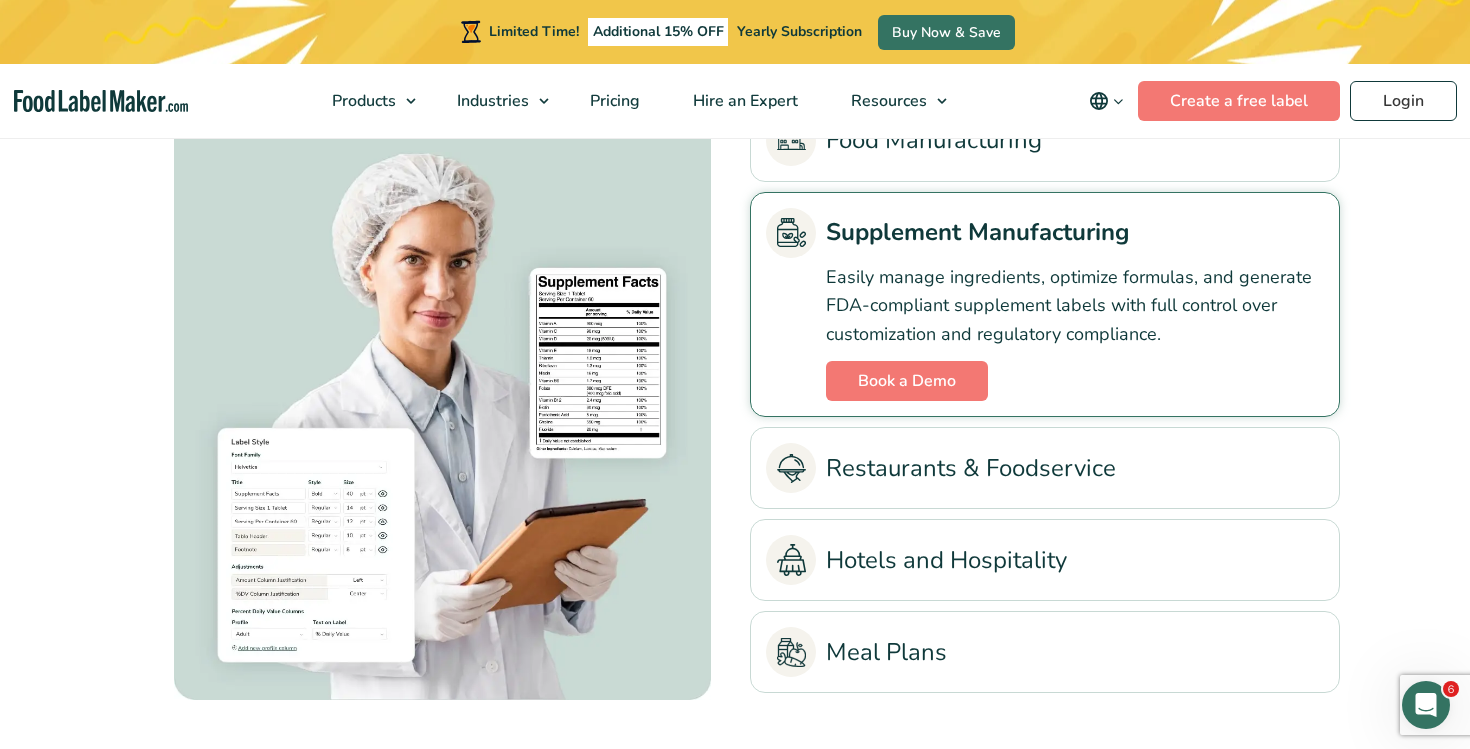 click on "Restaurants & Foodservice" at bounding box center [1045, 468] 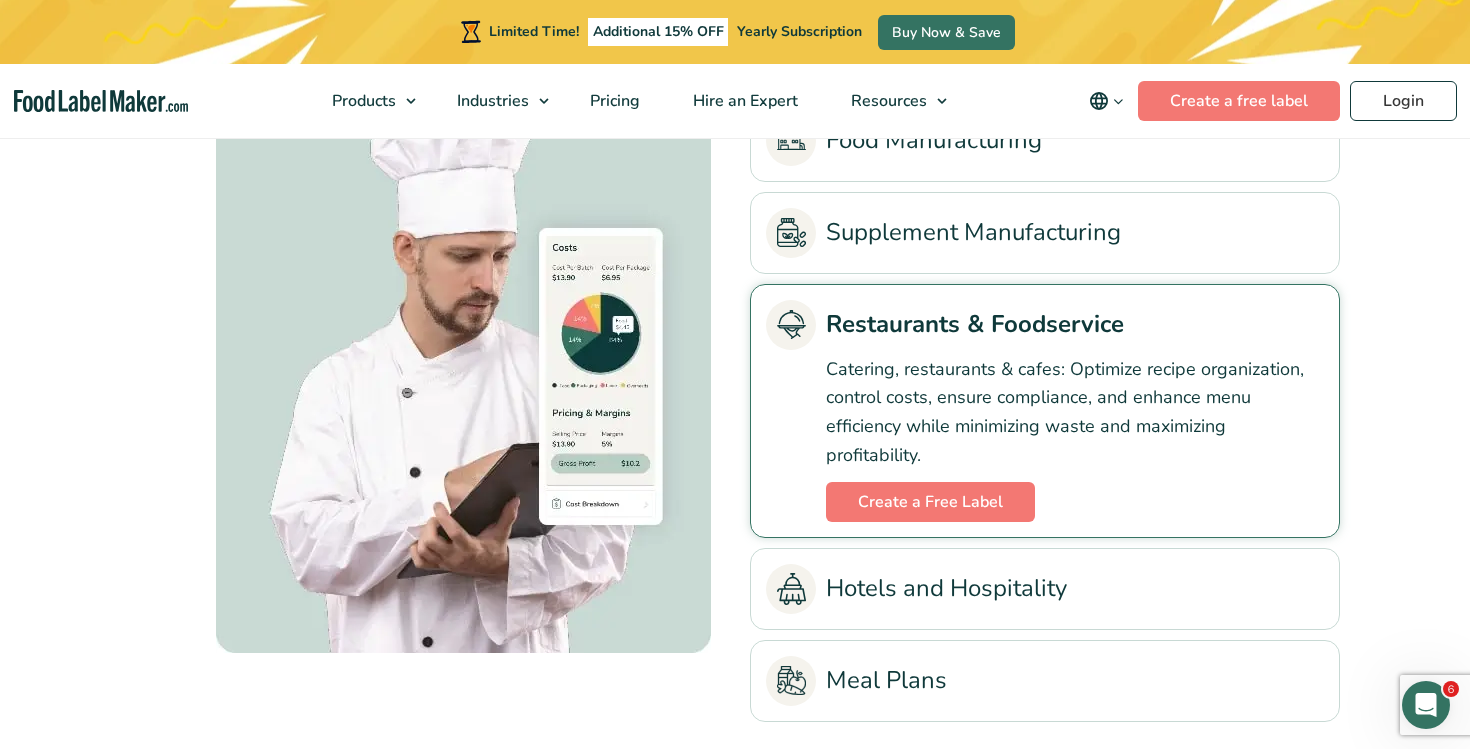 click on "Hotels and Hospitality" at bounding box center (1045, 589) 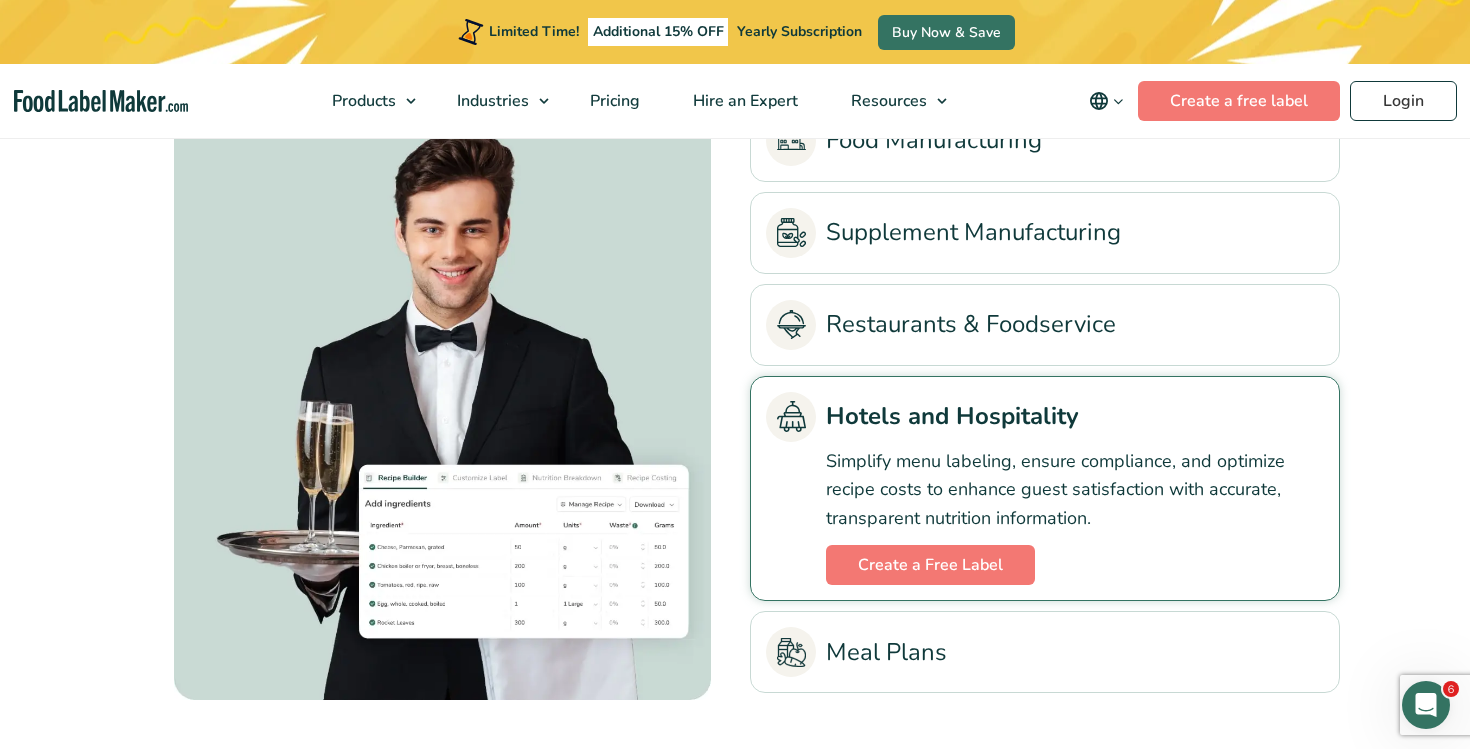 click on "Meal Plans
Ensure nutritional accuracy, proper ingredient and allergen declaration, and cost management while delivering high-quality, customized meals that meet diverse dietary needs.
Create a Free Label" at bounding box center (1045, 652) 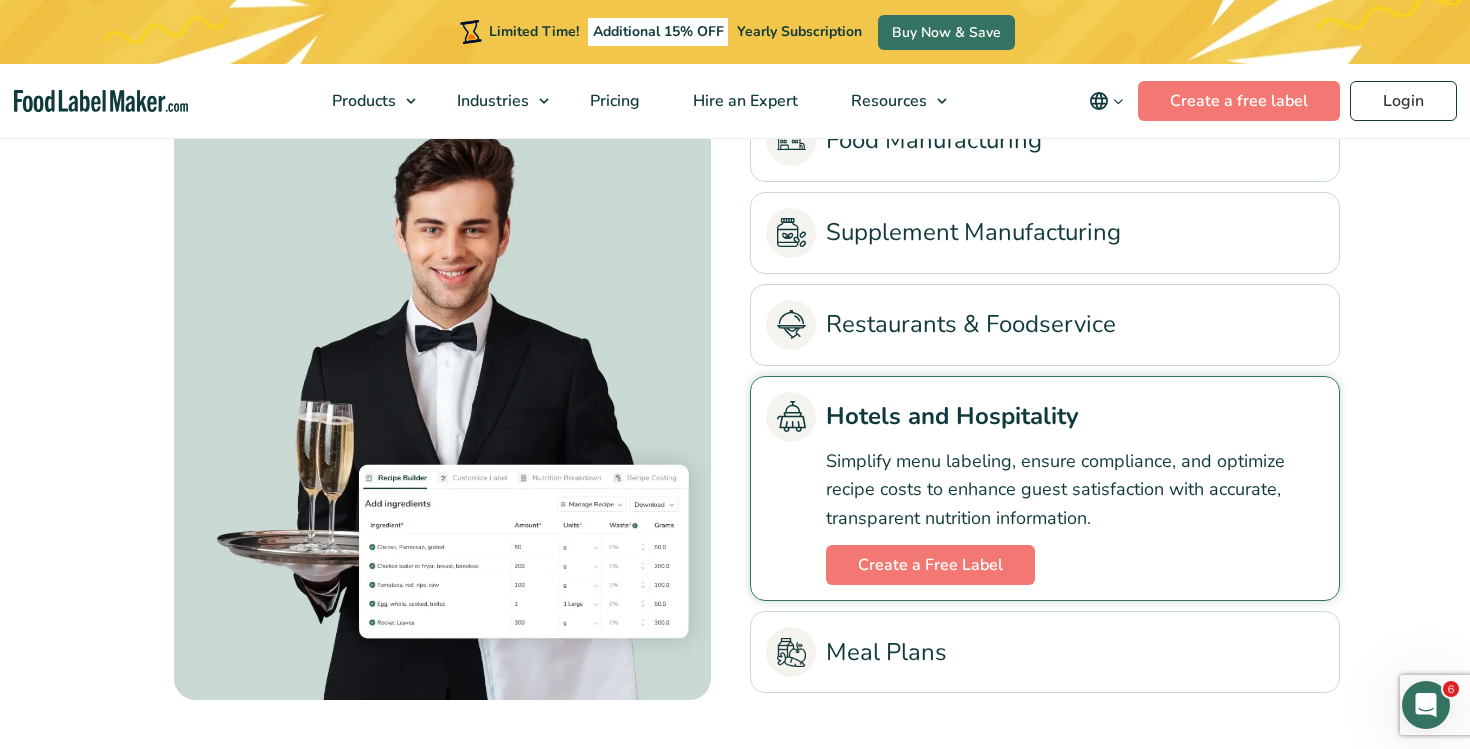 click on "Meal Plans" at bounding box center [1045, 652] 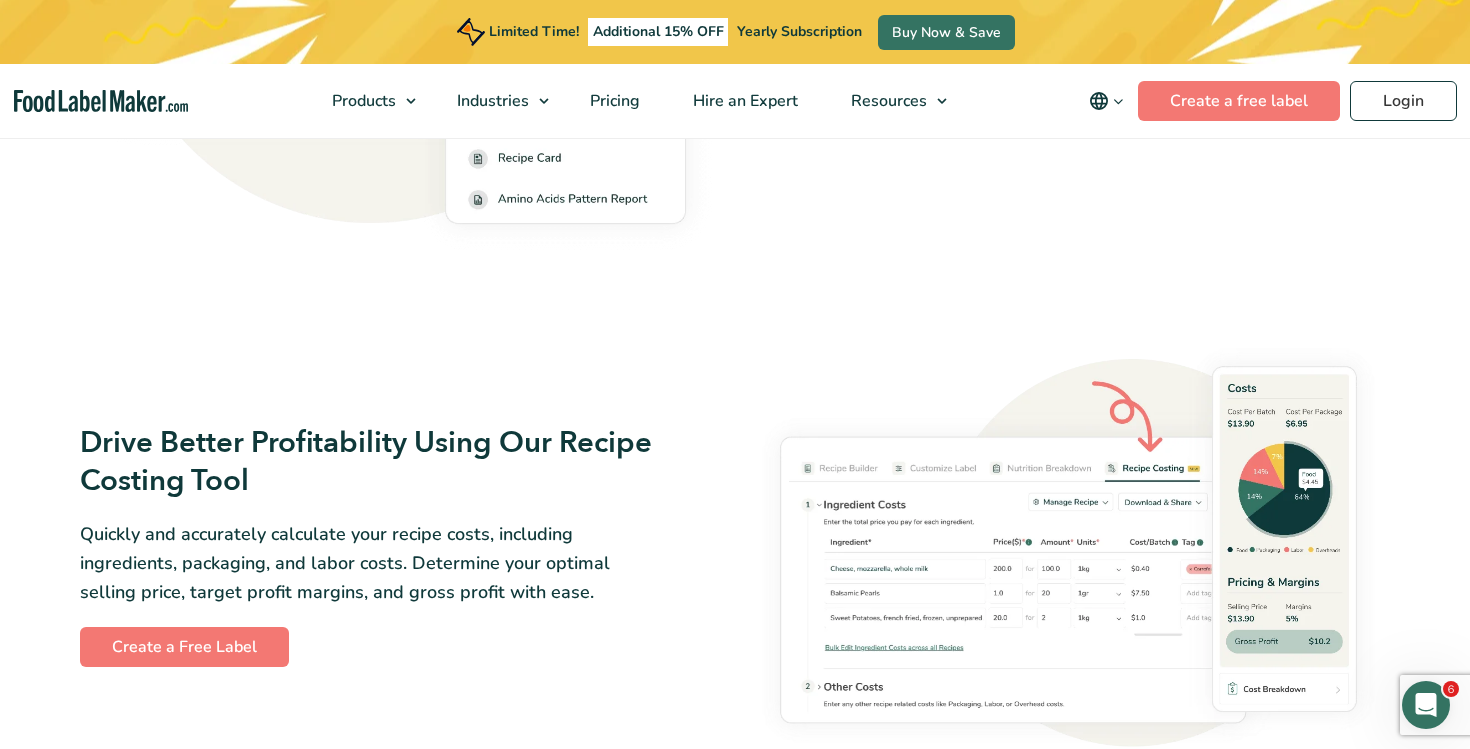 scroll, scrollTop: 2768, scrollLeft: 0, axis: vertical 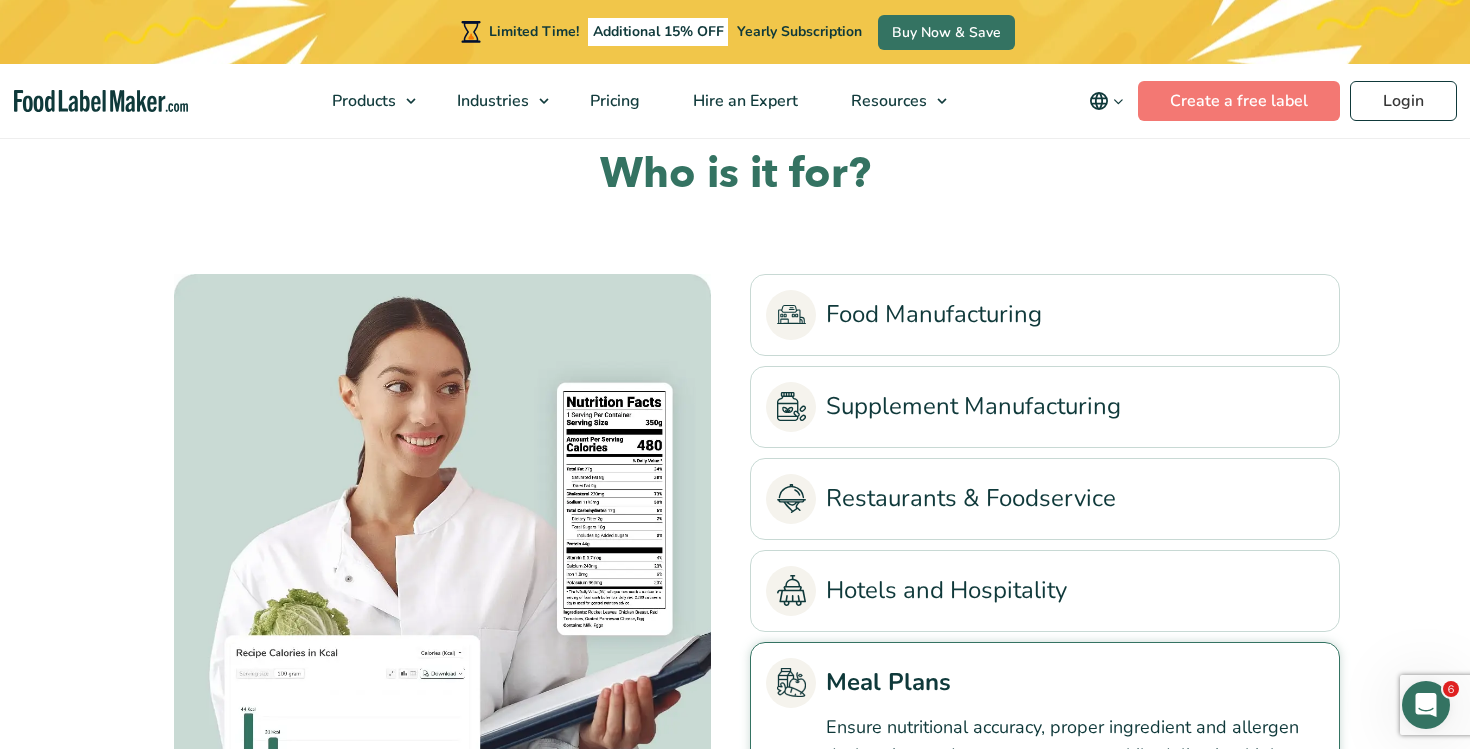 click at bounding box center (1118, 101) 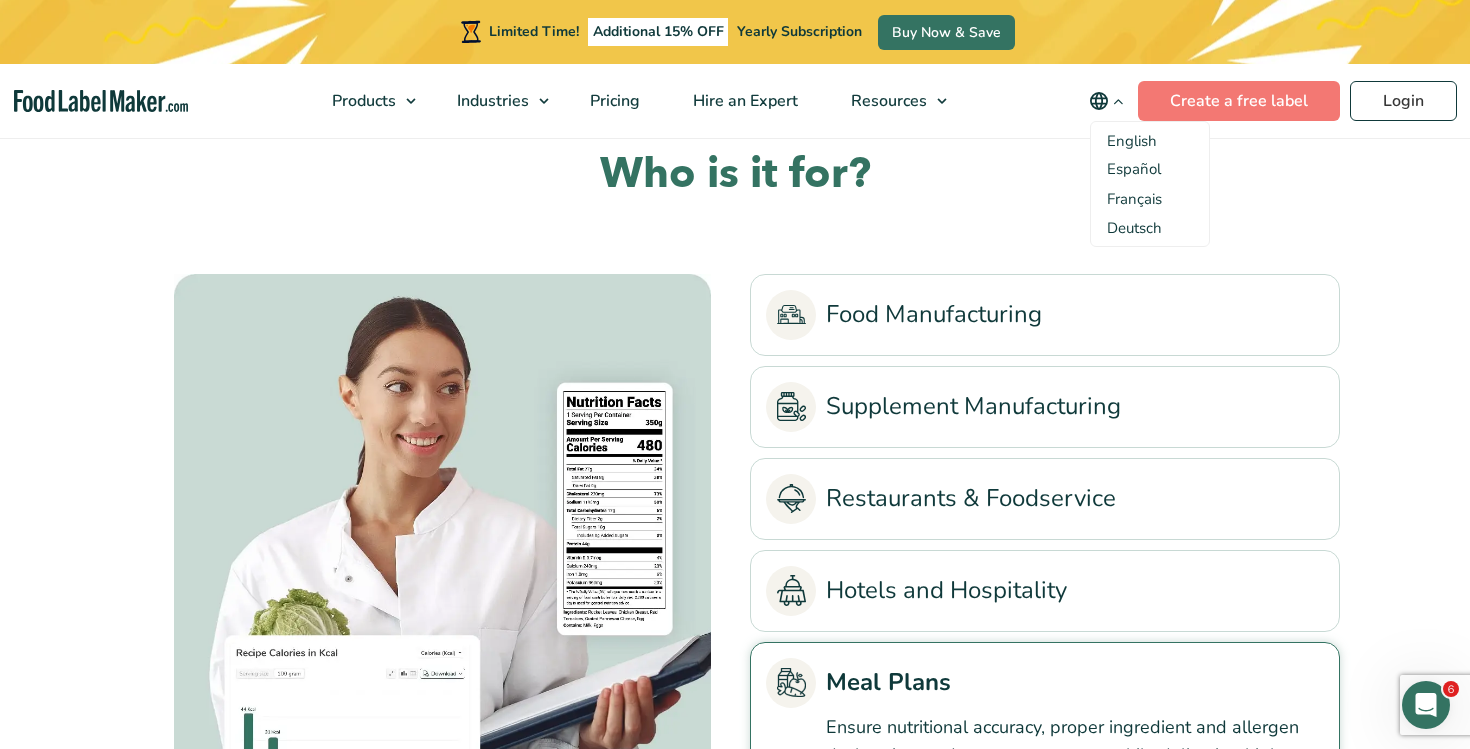 click at bounding box center (1118, 101) 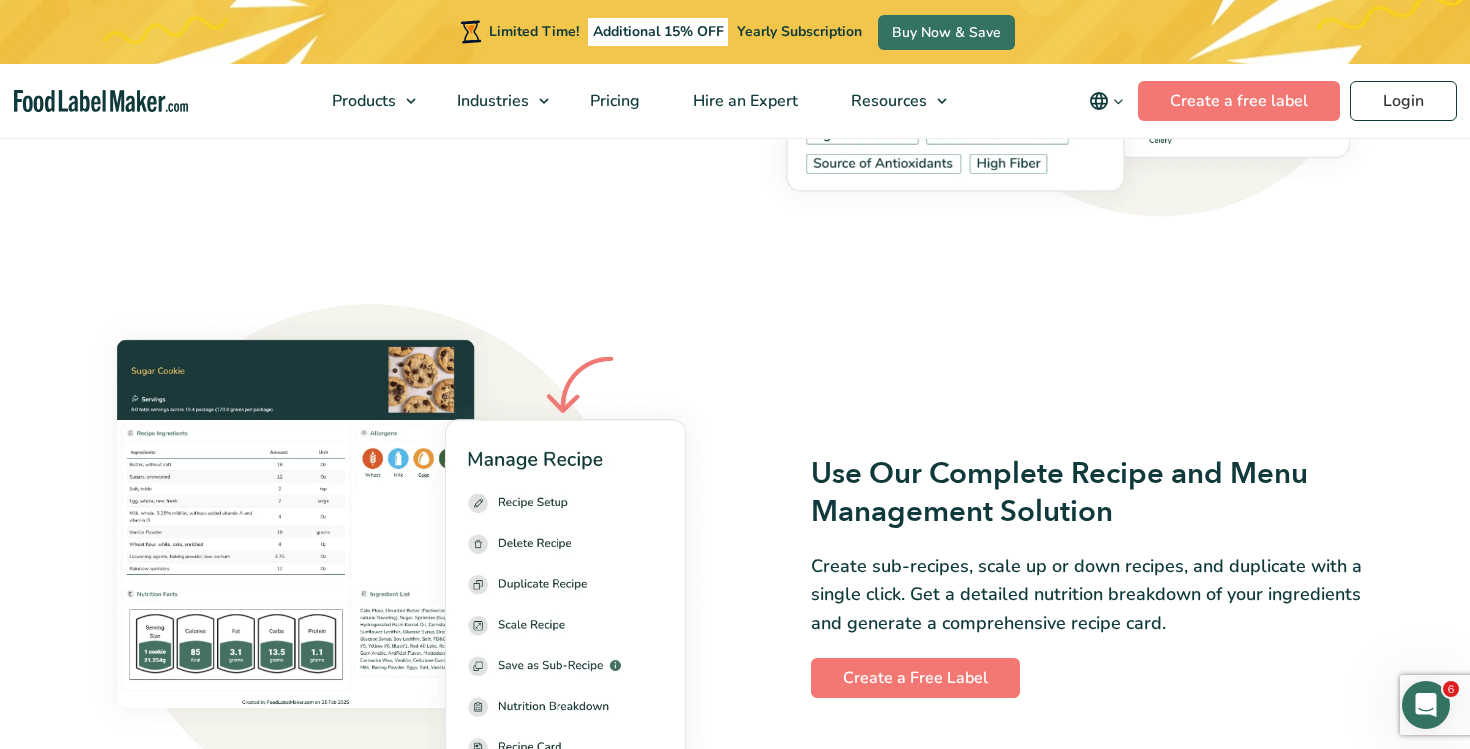 scroll, scrollTop: 2015, scrollLeft: 0, axis: vertical 